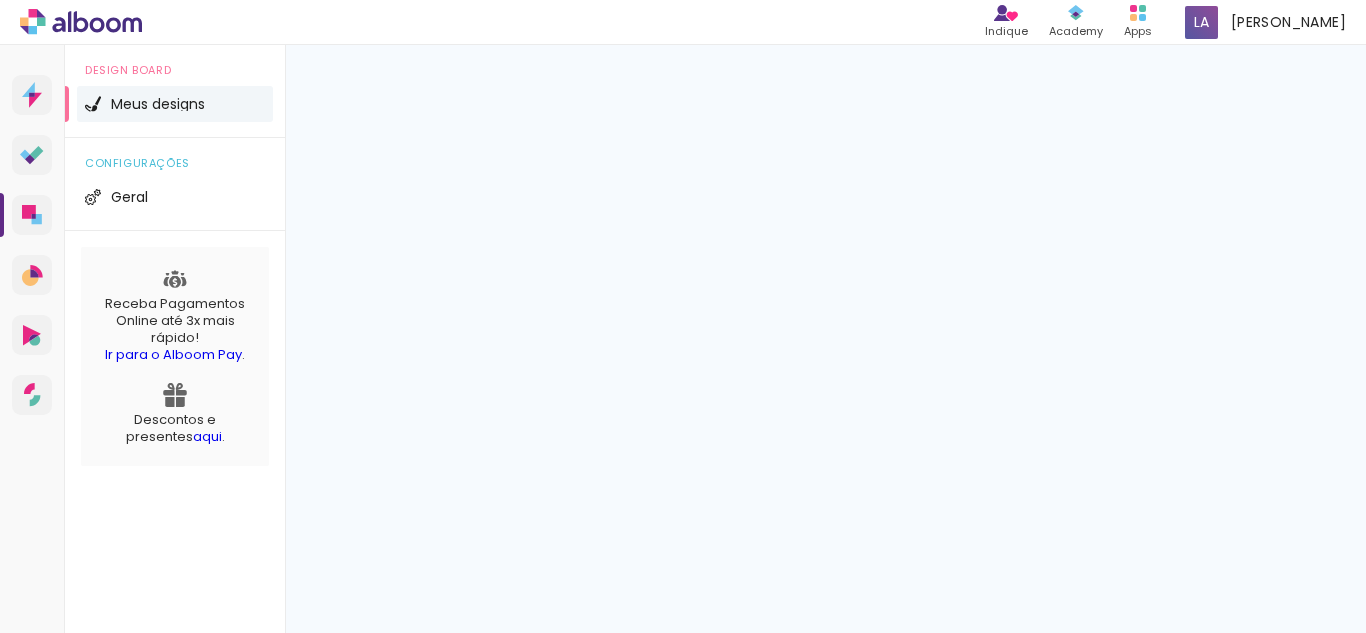 scroll, scrollTop: 0, scrollLeft: 0, axis: both 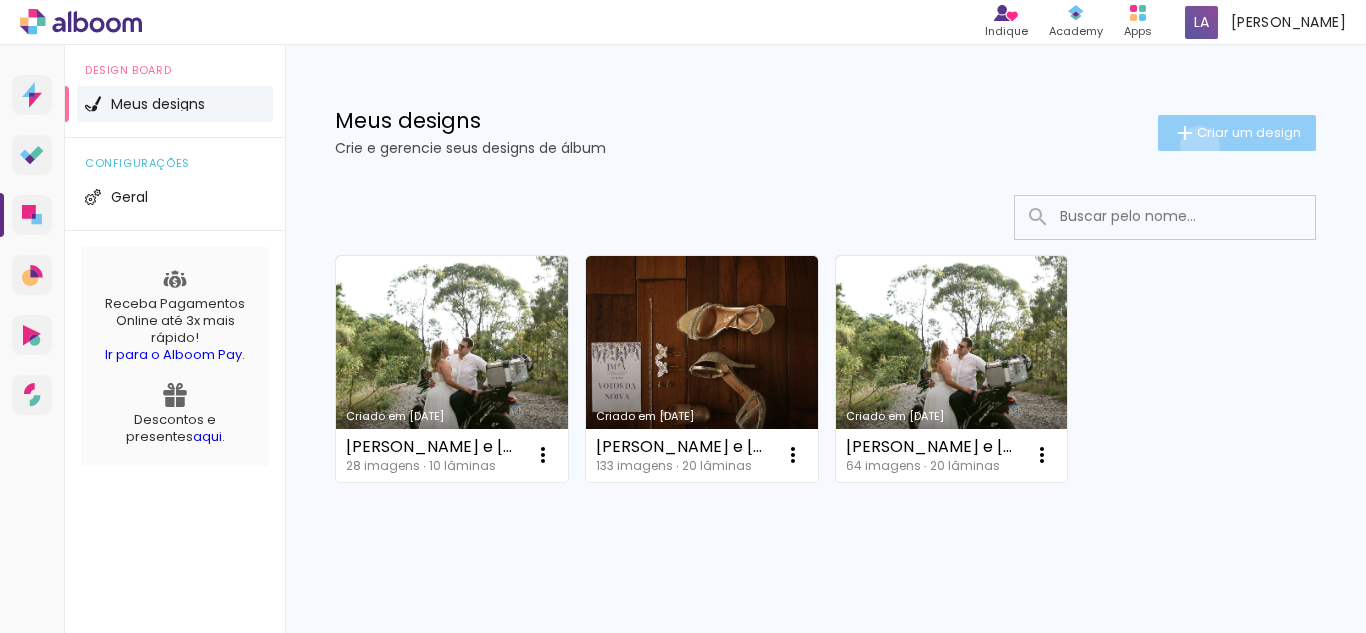 click on "Criar um design" 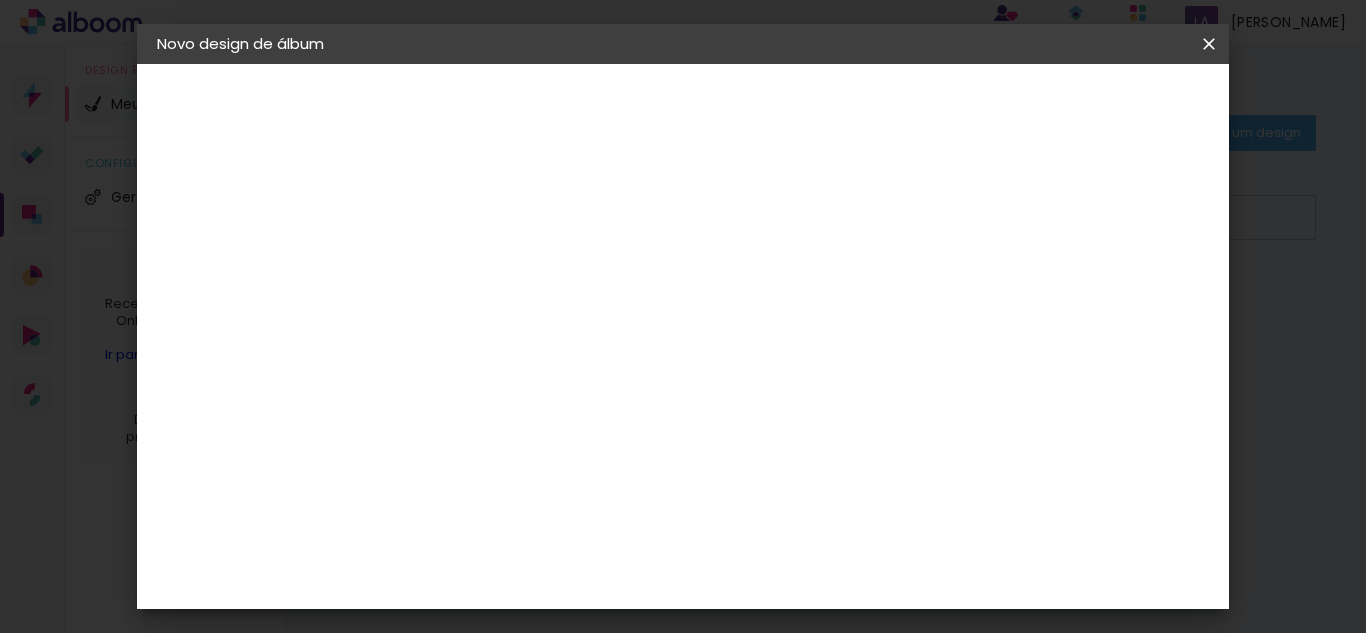 click at bounding box center (484, 268) 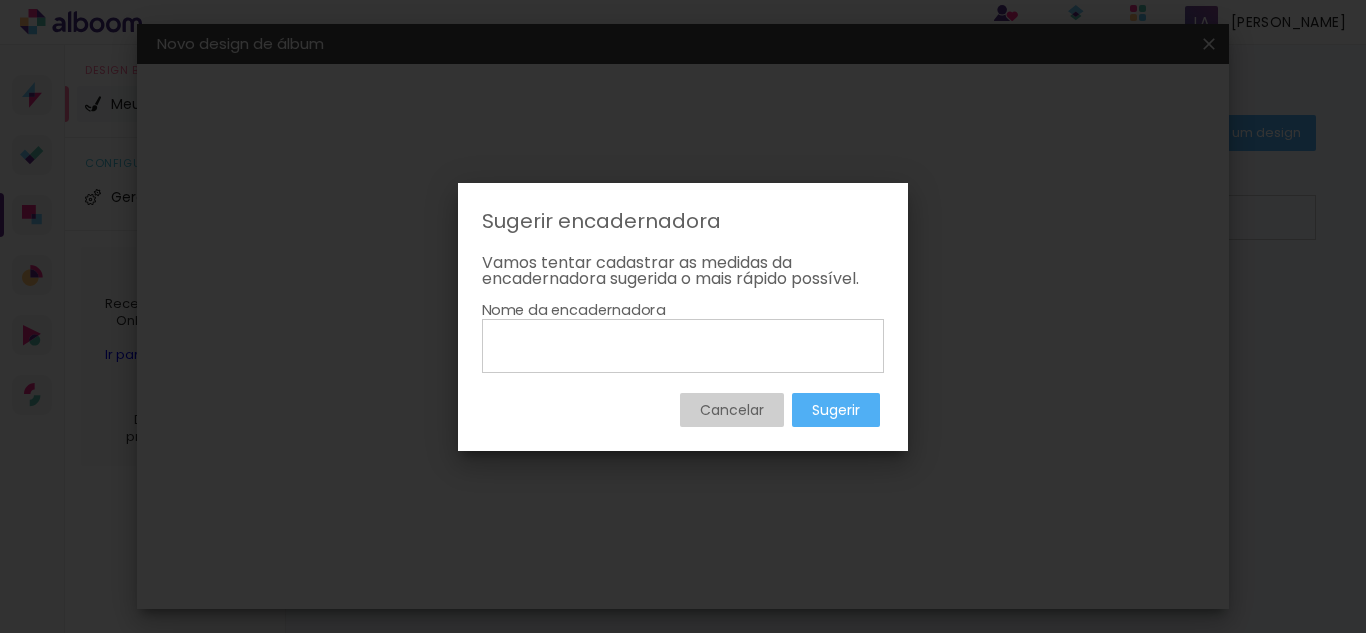 click on "Cancelar" at bounding box center (0, 0) 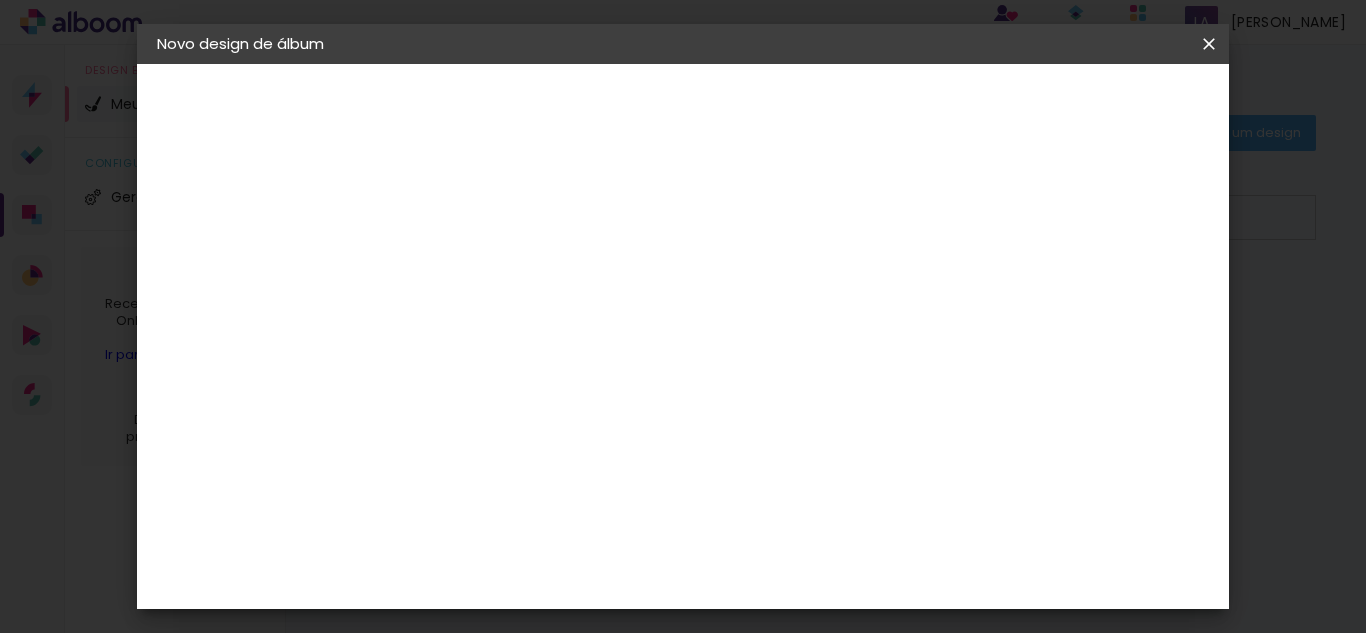 click on "Tamanho Livre" at bounding box center (726, 304) 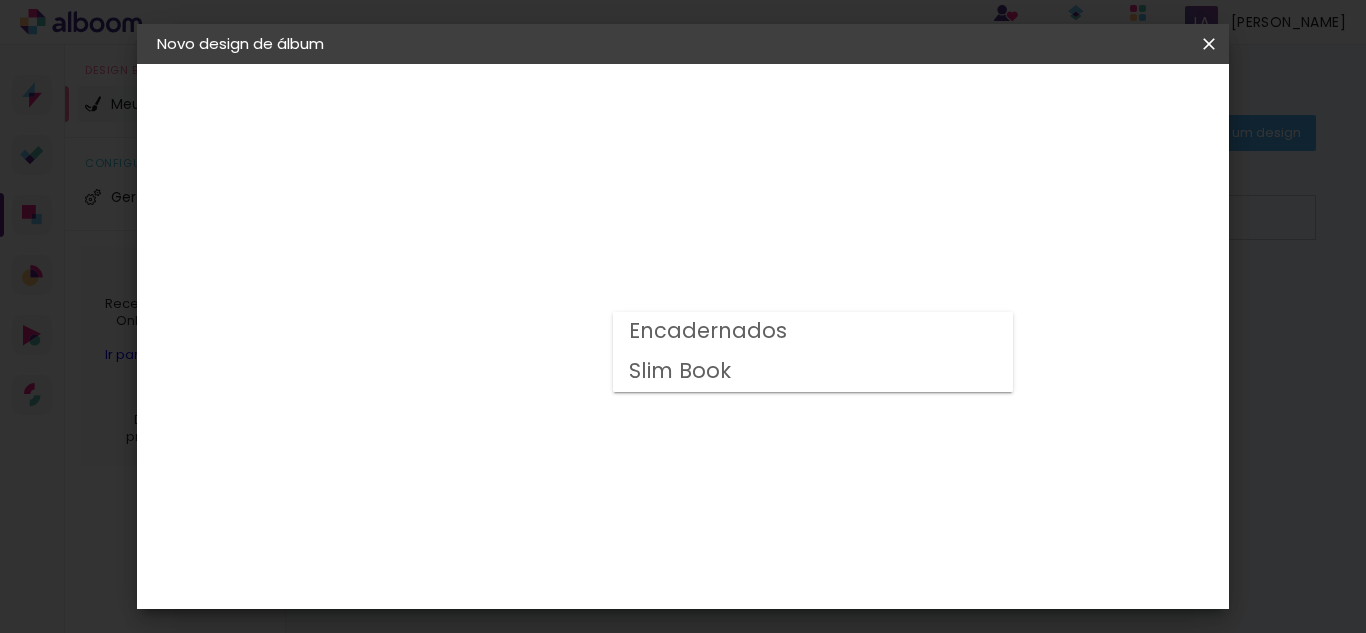 click on "Slim Book" at bounding box center (0, 0) 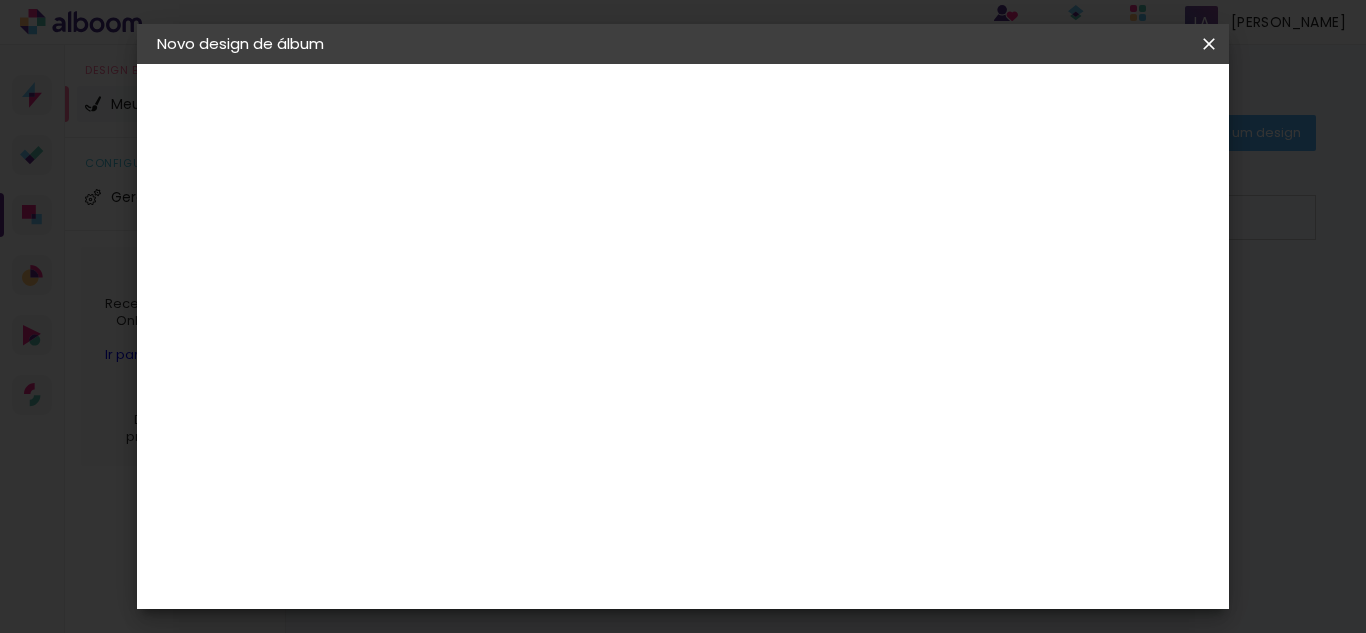 scroll, scrollTop: 600, scrollLeft: 0, axis: vertical 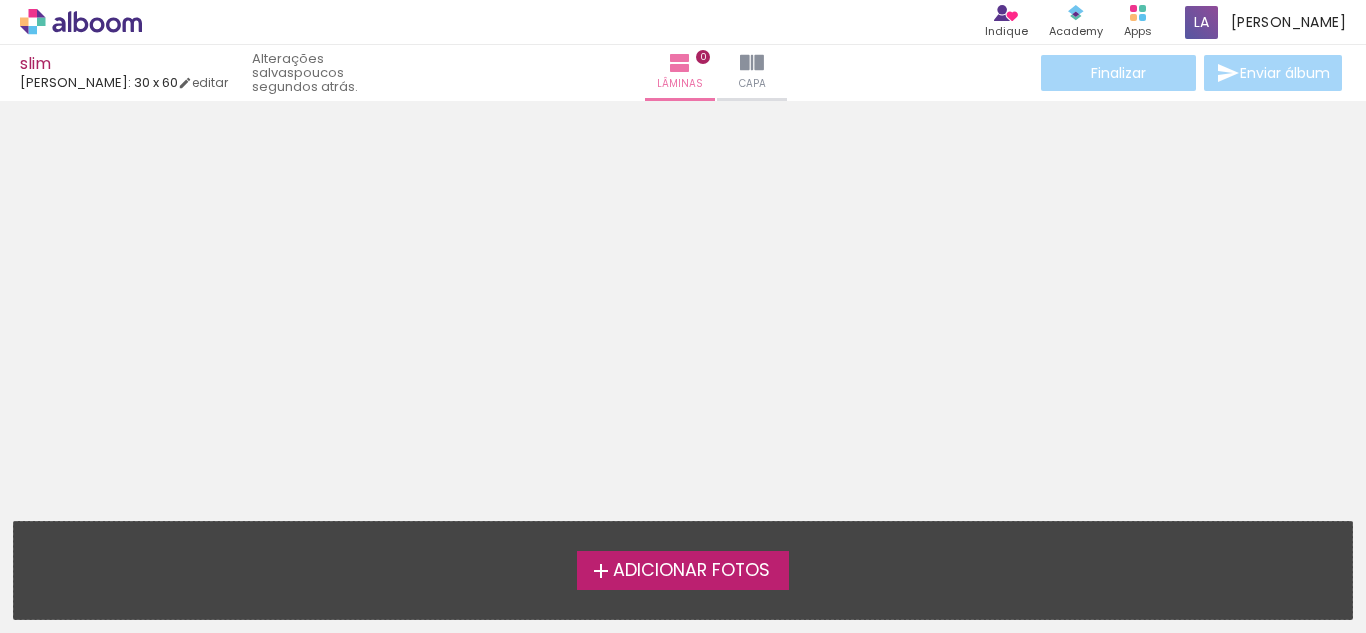 click on "Adicionar Fotos" at bounding box center (691, 571) 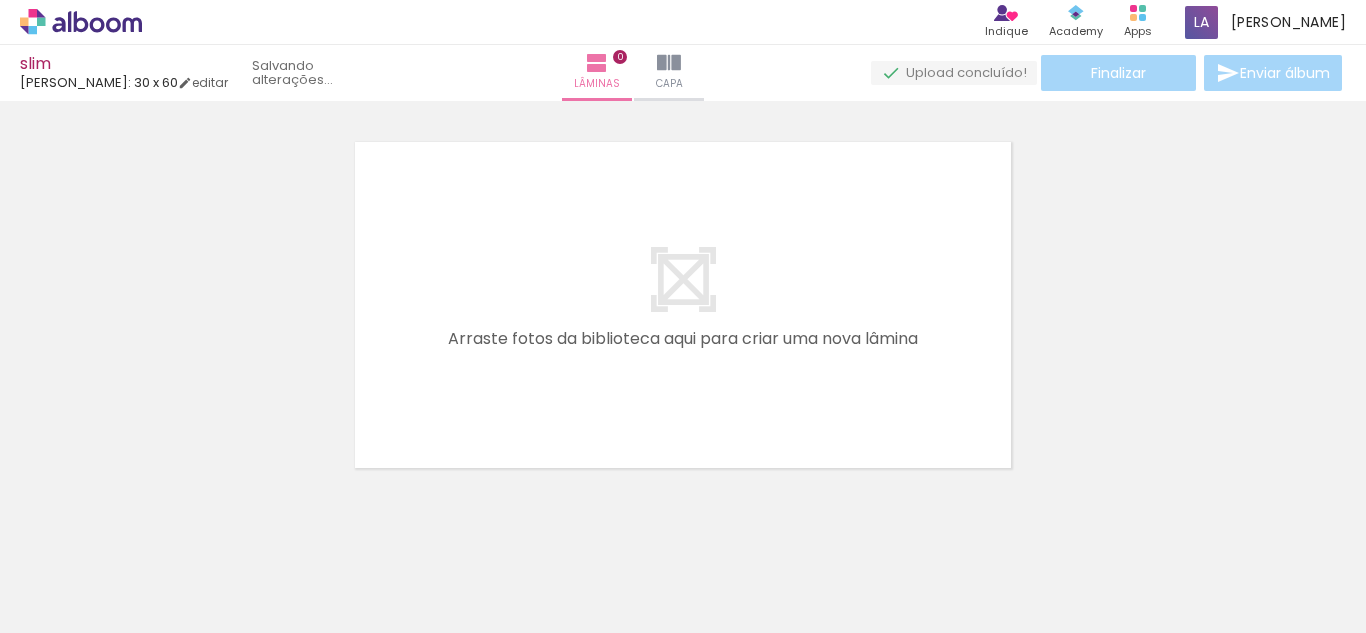 scroll, scrollTop: 26, scrollLeft: 0, axis: vertical 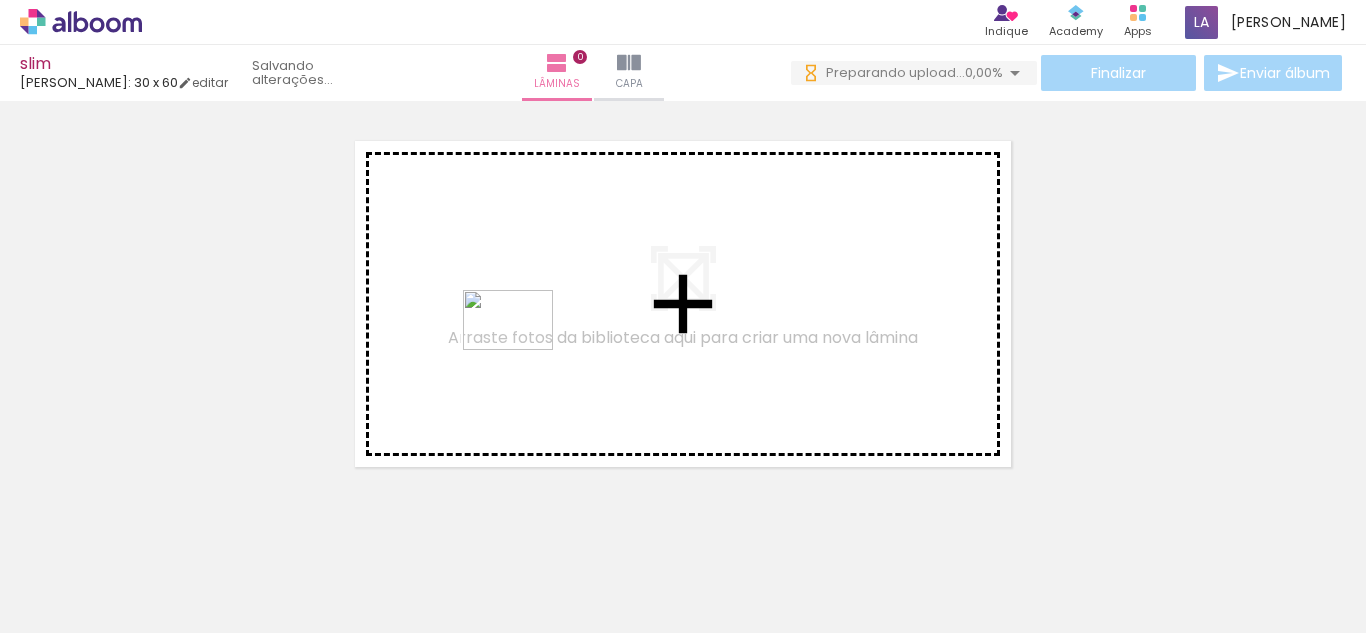 drag, startPoint x: 544, startPoint y: 585, endPoint x: 518, endPoint y: 332, distance: 254.33246 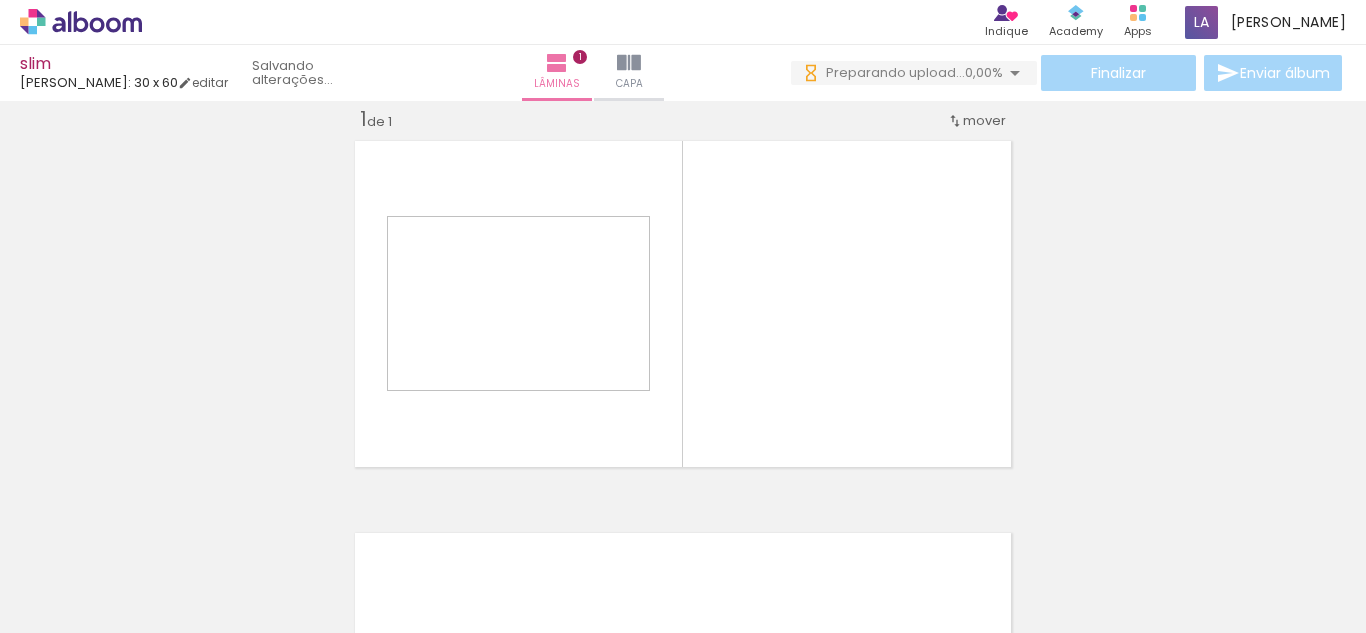 scroll, scrollTop: 26, scrollLeft: 0, axis: vertical 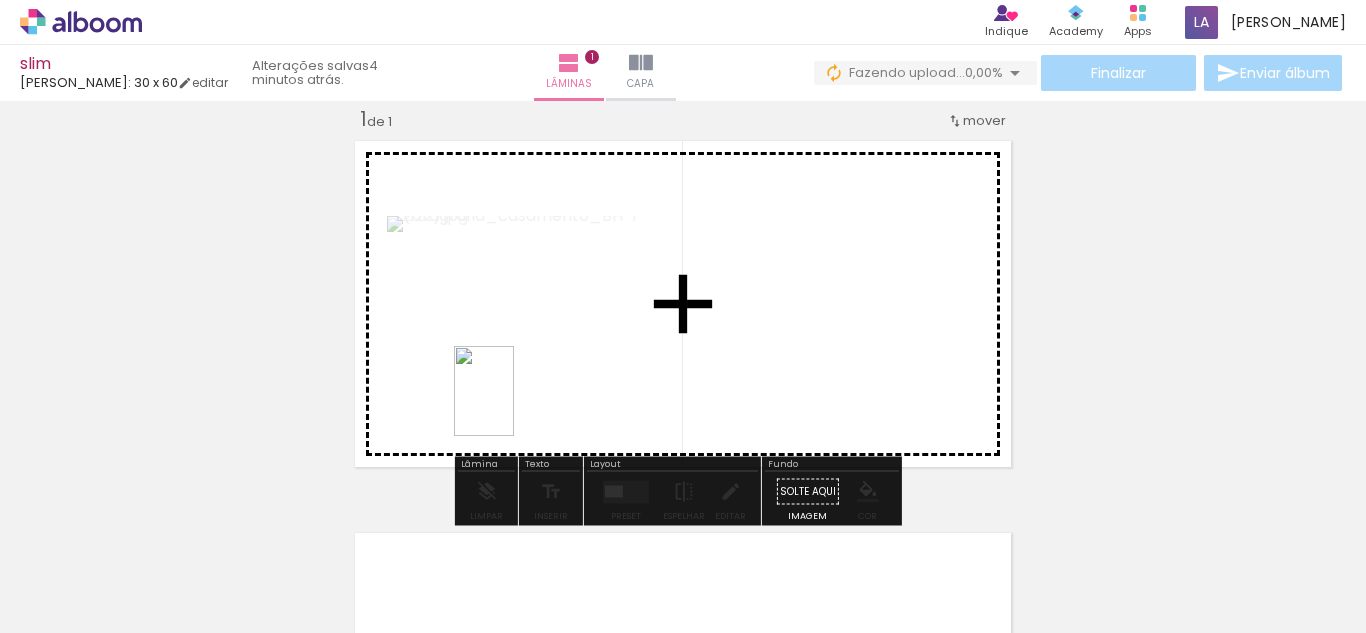 drag, startPoint x: 650, startPoint y: 548, endPoint x: 514, endPoint y: 406, distance: 196.62146 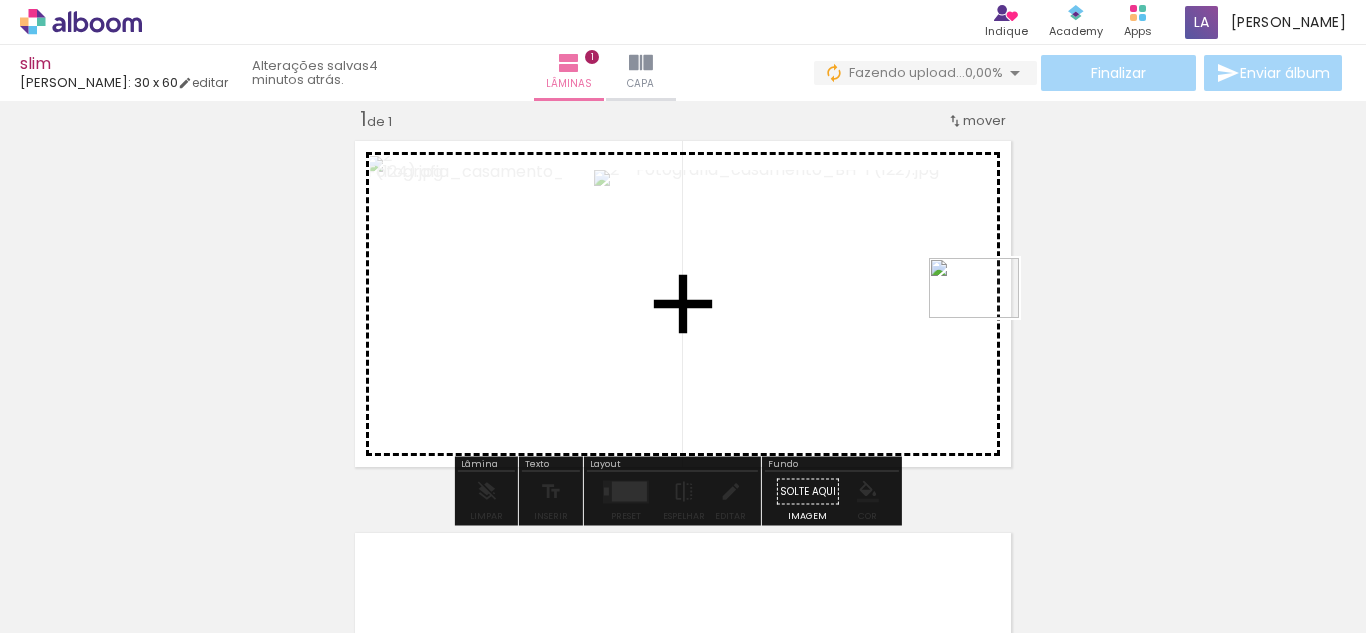 drag, startPoint x: 321, startPoint y: 576, endPoint x: 989, endPoint y: 318, distance: 716.09216 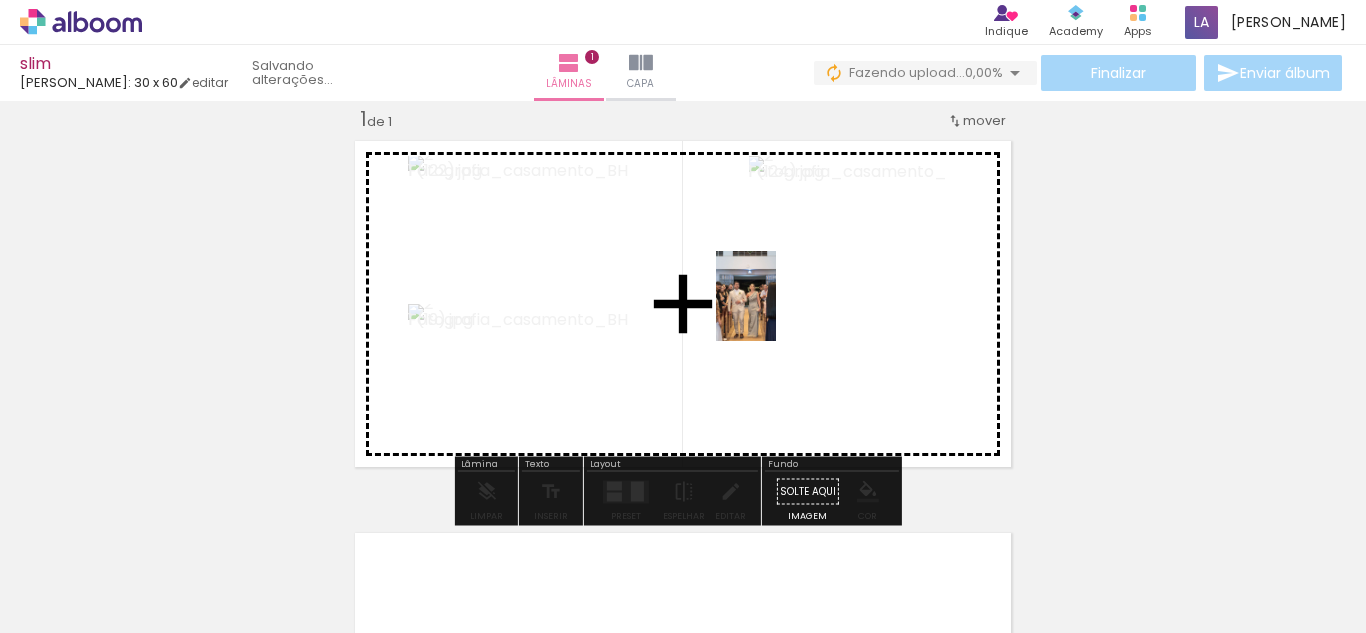 drag, startPoint x: 210, startPoint y: 580, endPoint x: 776, endPoint y: 311, distance: 626.6714 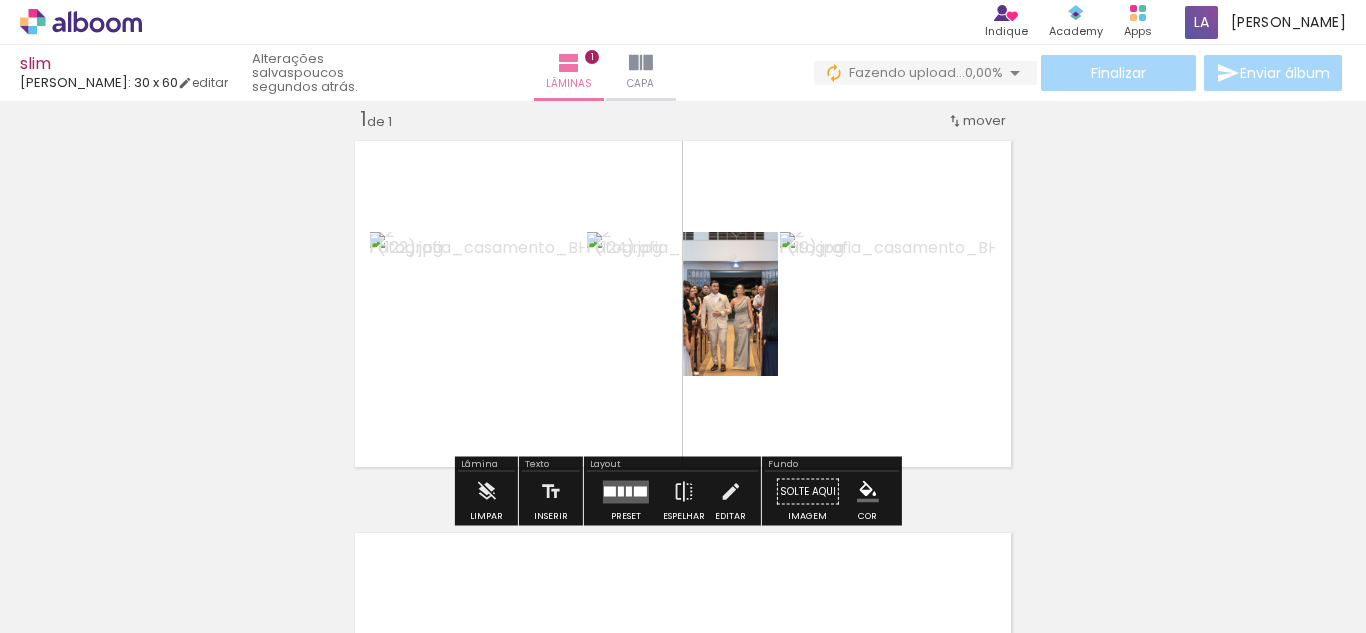 click at bounding box center (629, 491) 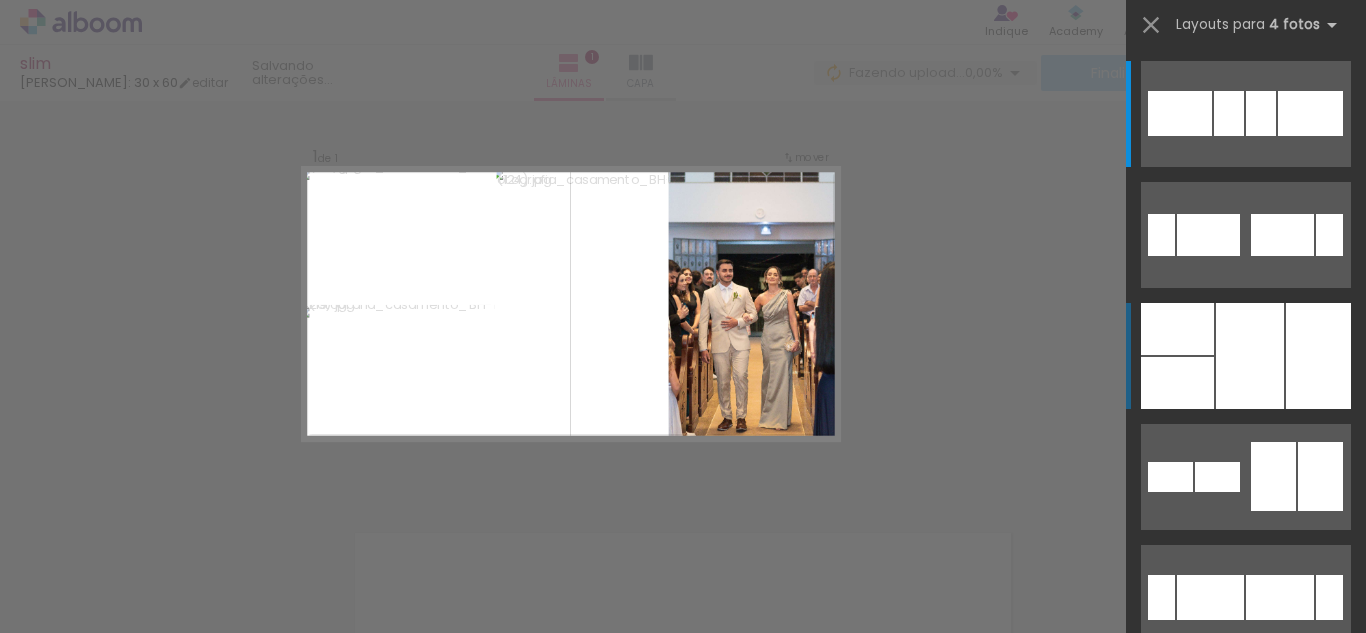 scroll, scrollTop: 25, scrollLeft: 0, axis: vertical 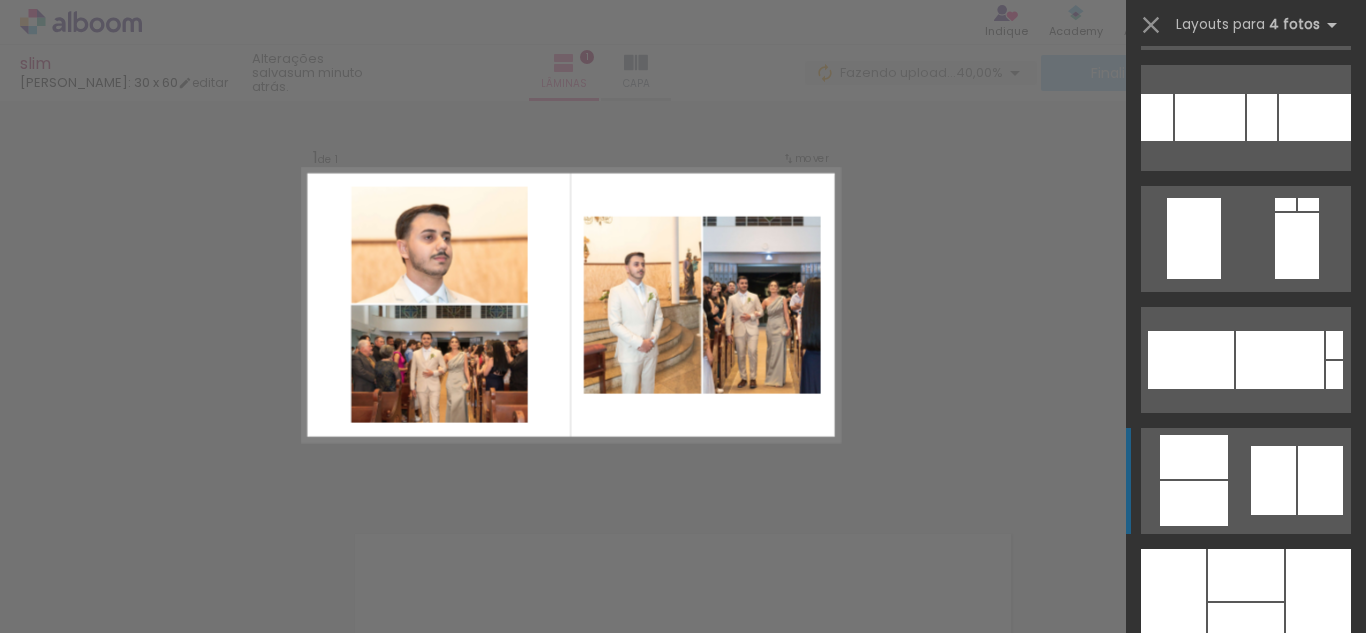 click at bounding box center [1229, -12787] 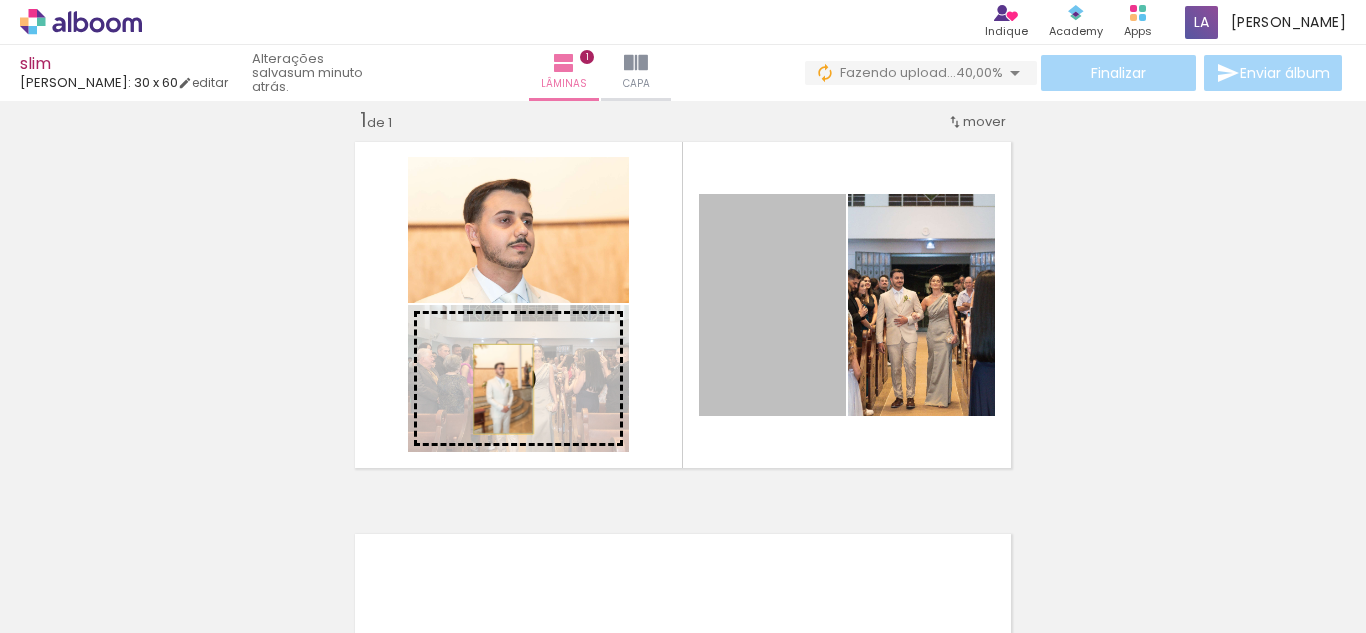 drag, startPoint x: 769, startPoint y: 364, endPoint x: 497, endPoint y: 395, distance: 273.76083 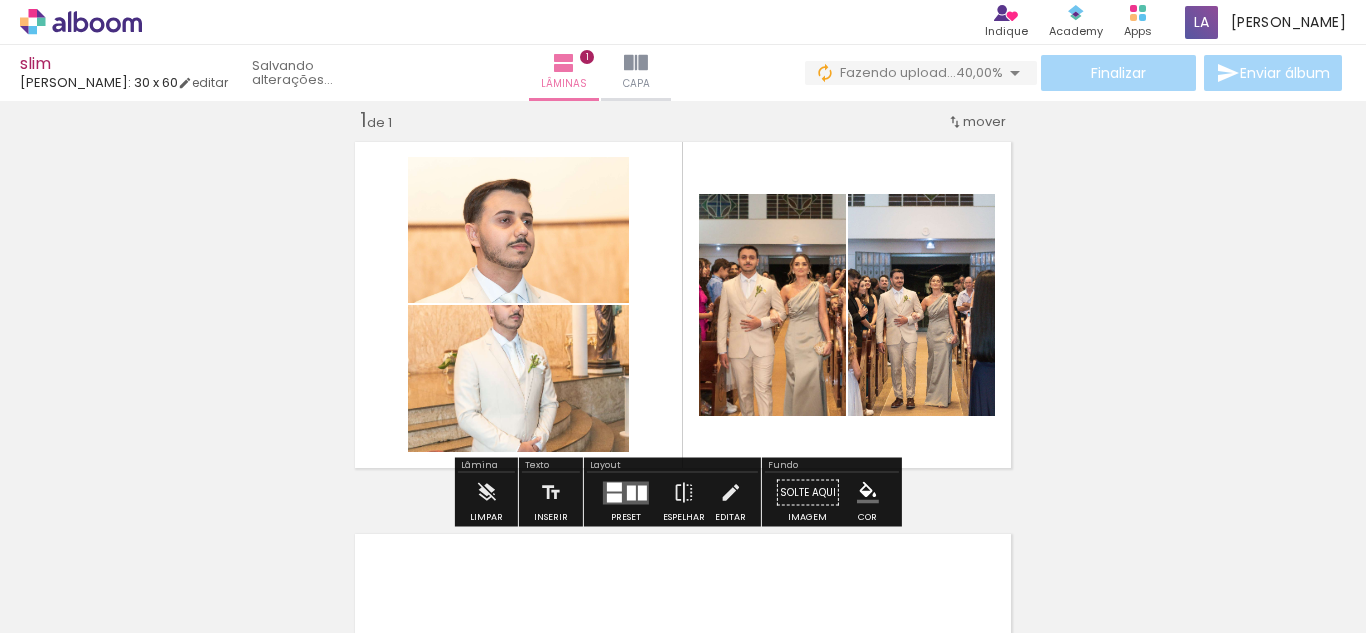 click 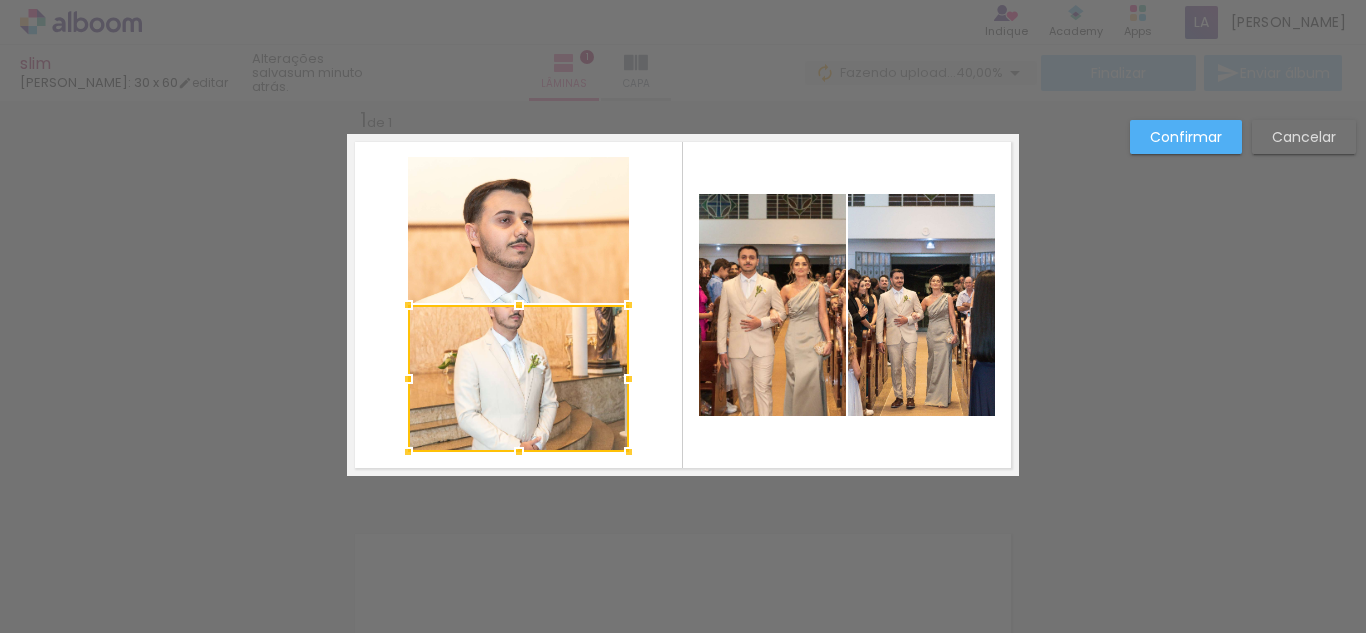 scroll, scrollTop: 26, scrollLeft: 0, axis: vertical 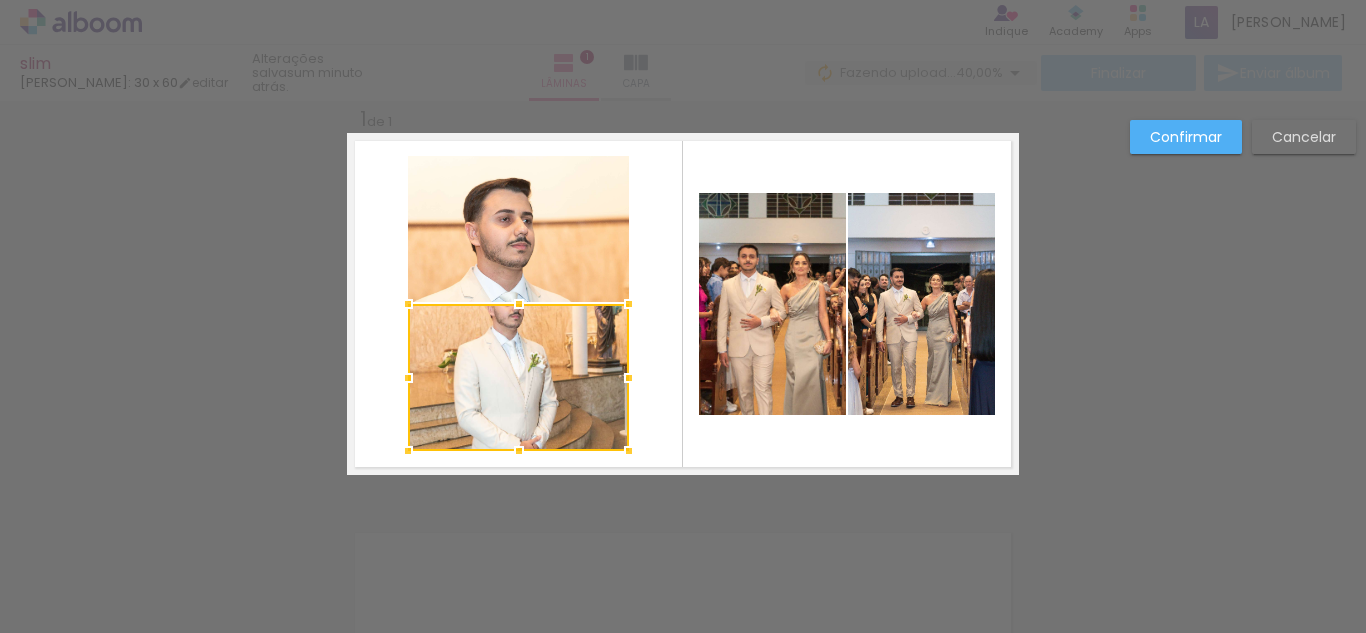click at bounding box center [518, 377] 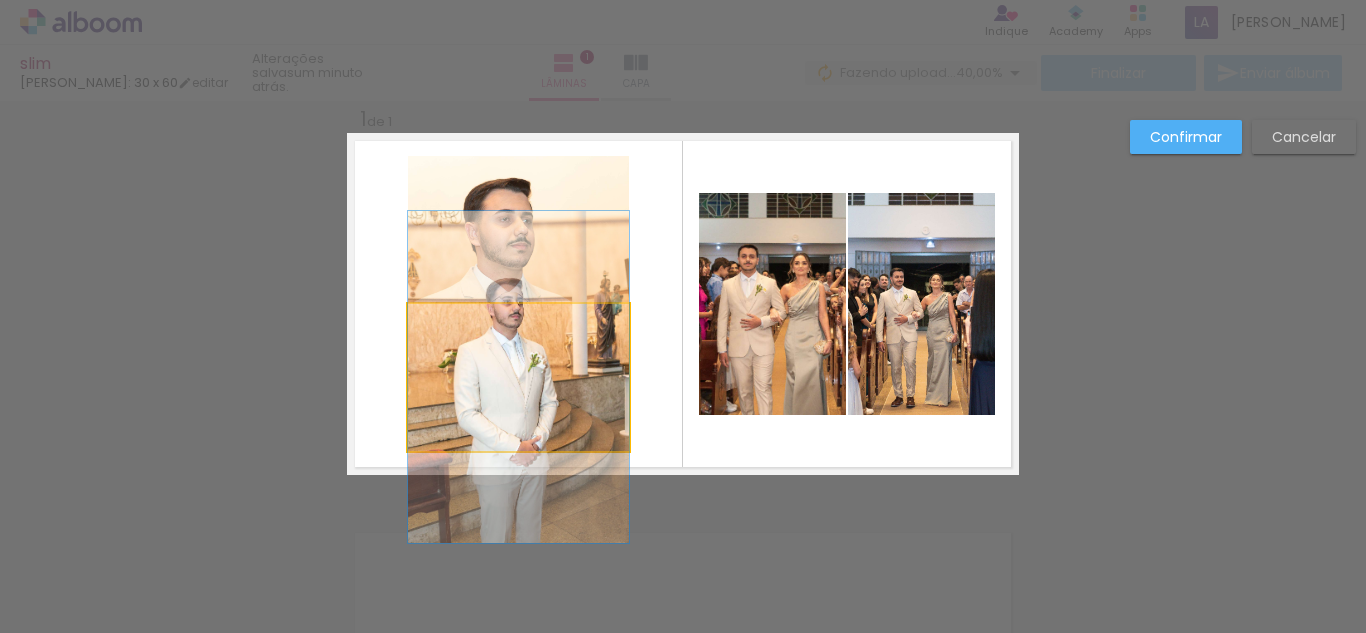 click 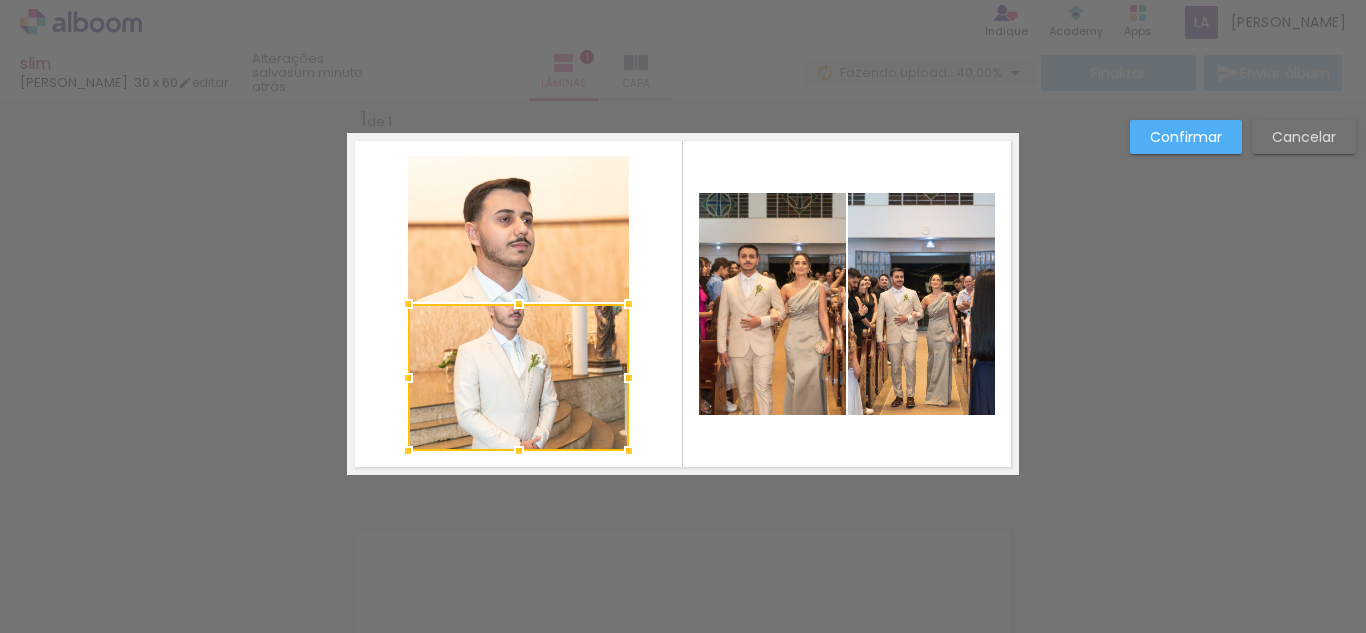 click at bounding box center (518, 377) 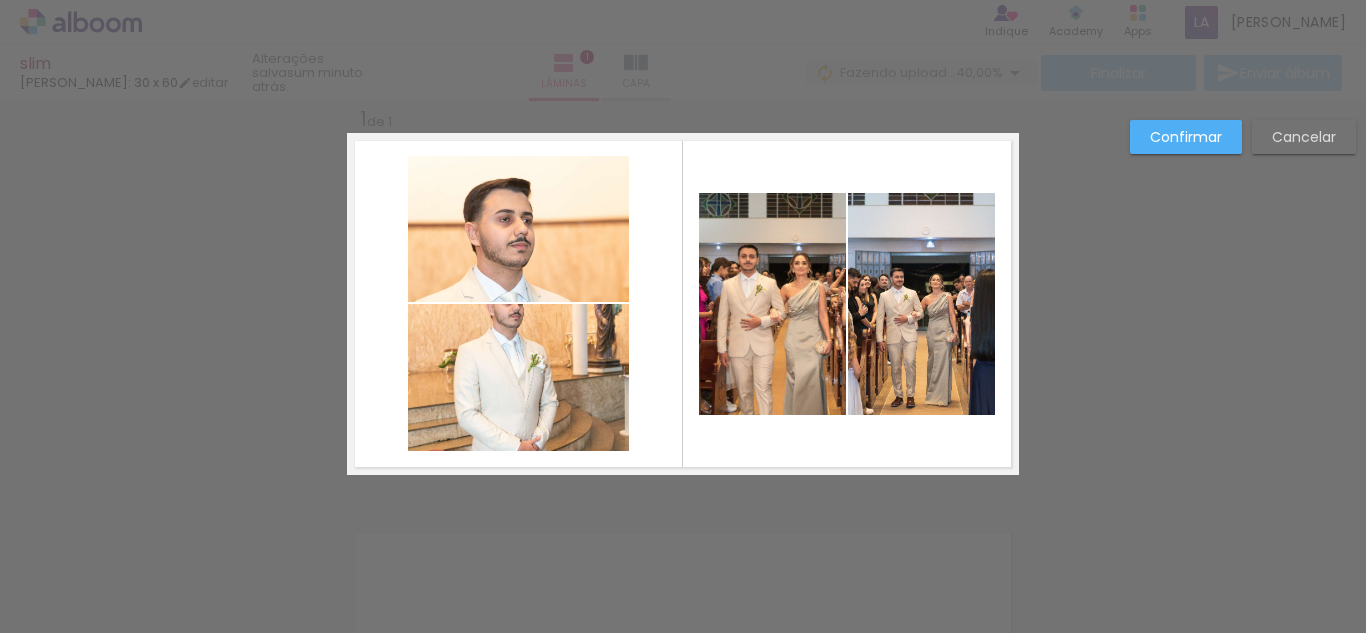 click 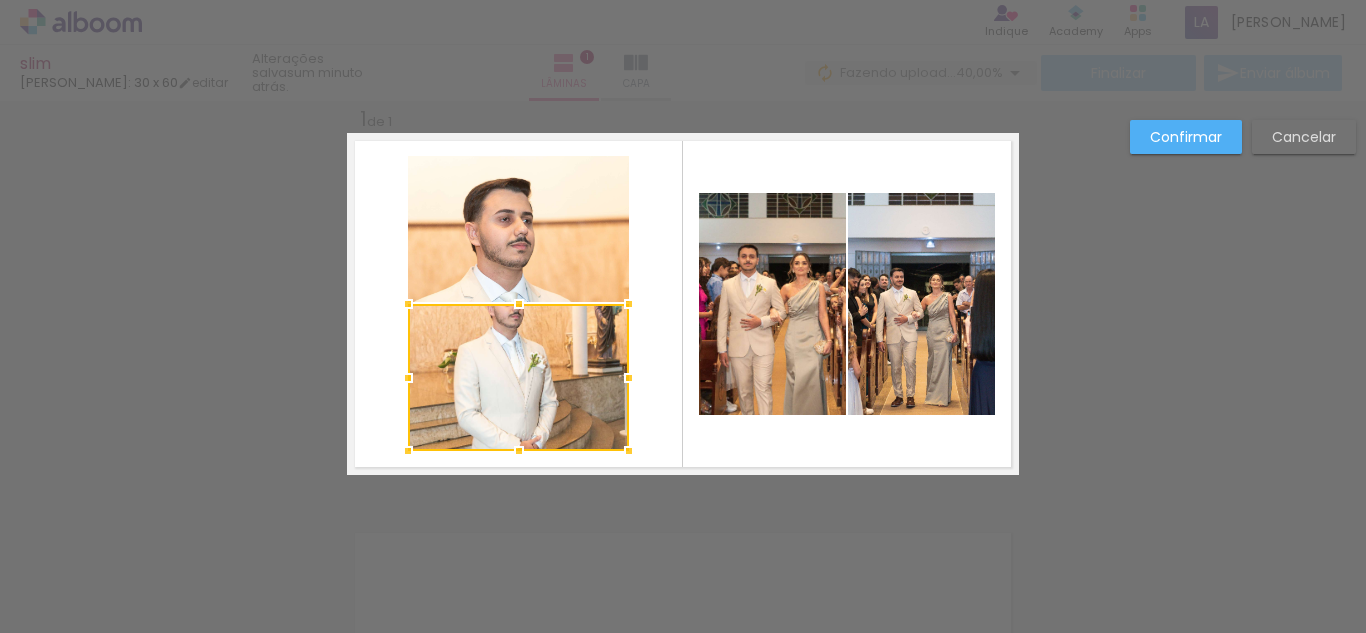 click at bounding box center (518, 377) 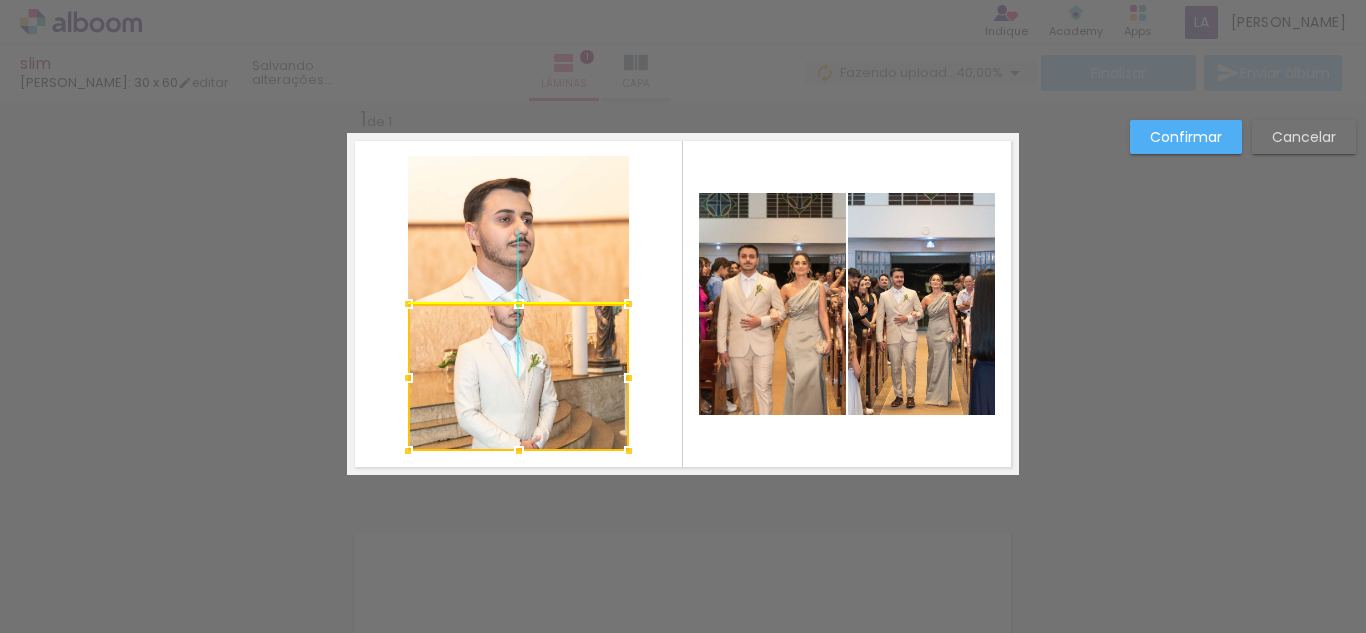 click at bounding box center [518, 377] 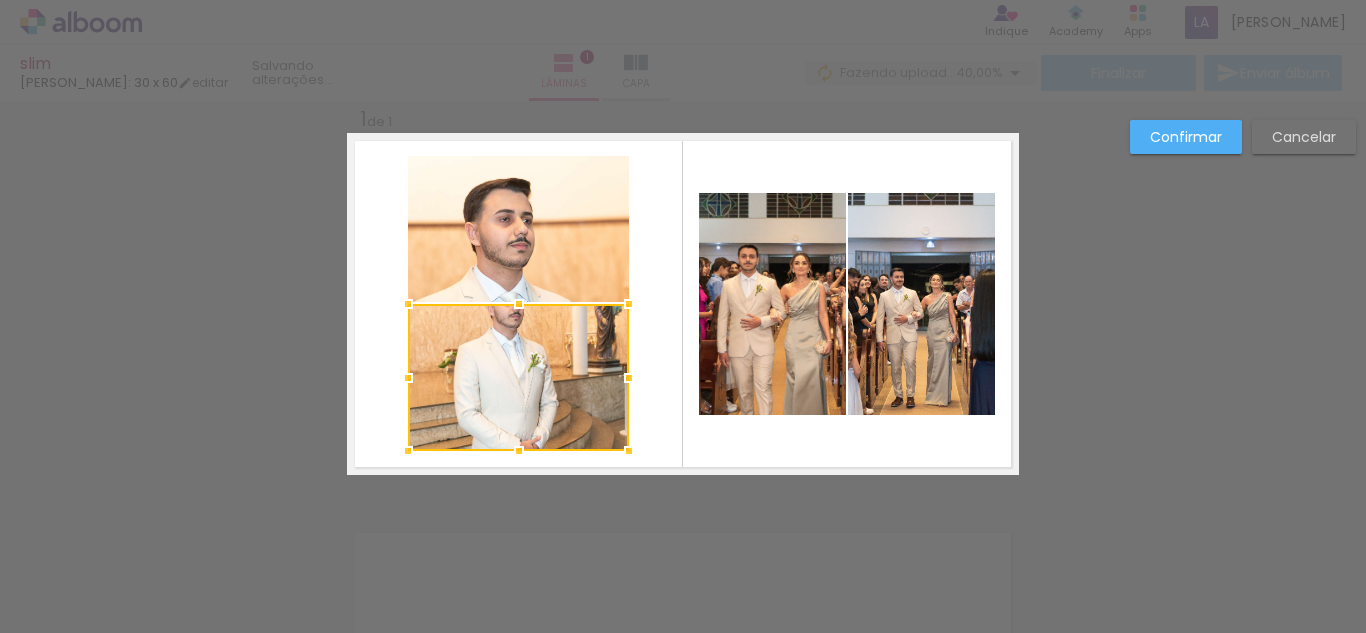 click at bounding box center [683, 304] 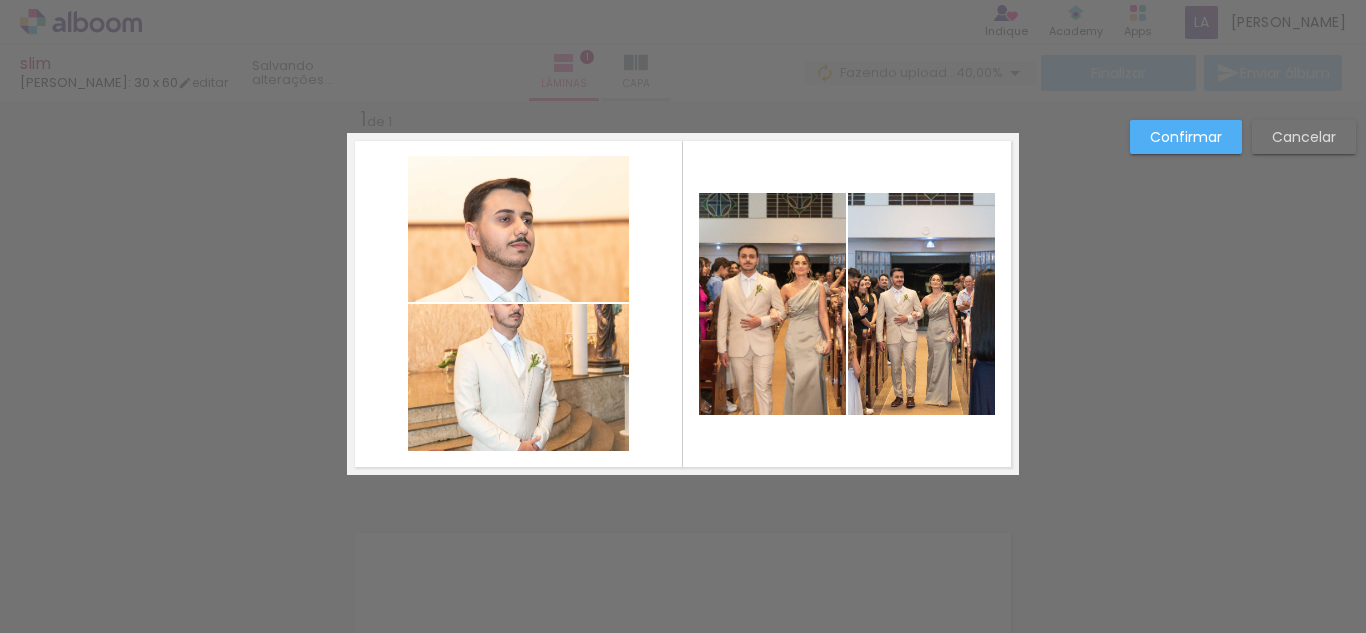 click on "Confirmar Cancelar" at bounding box center (683, 491) 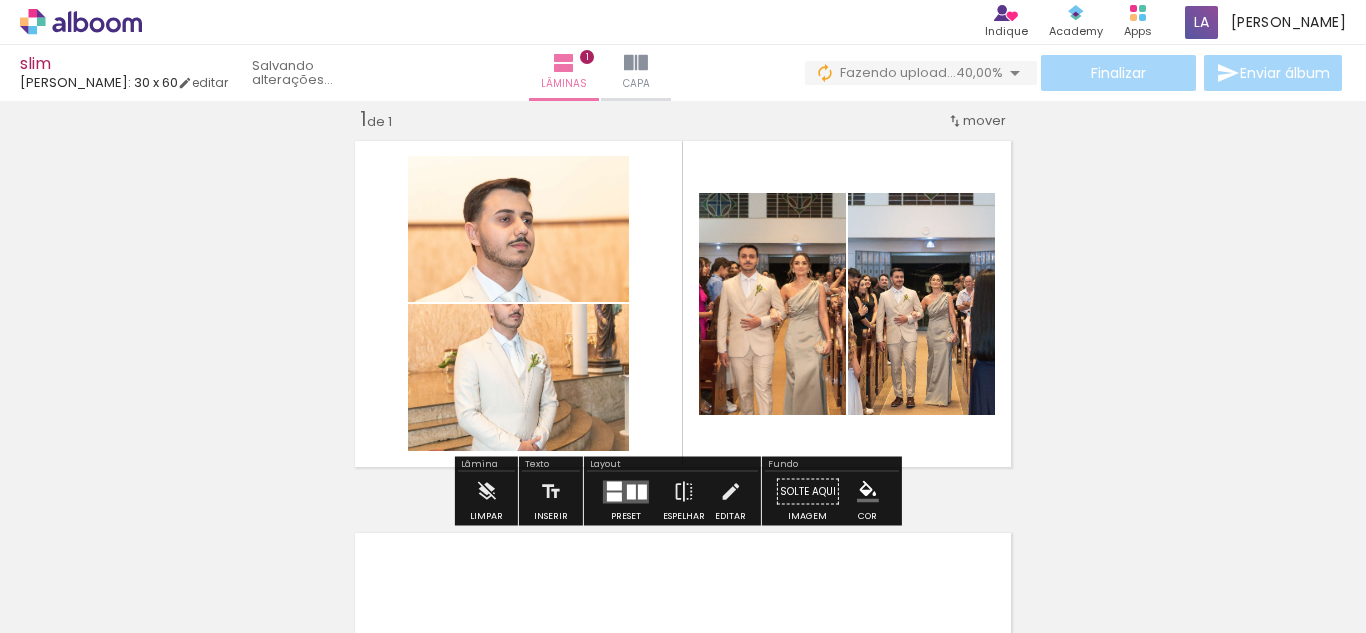 click 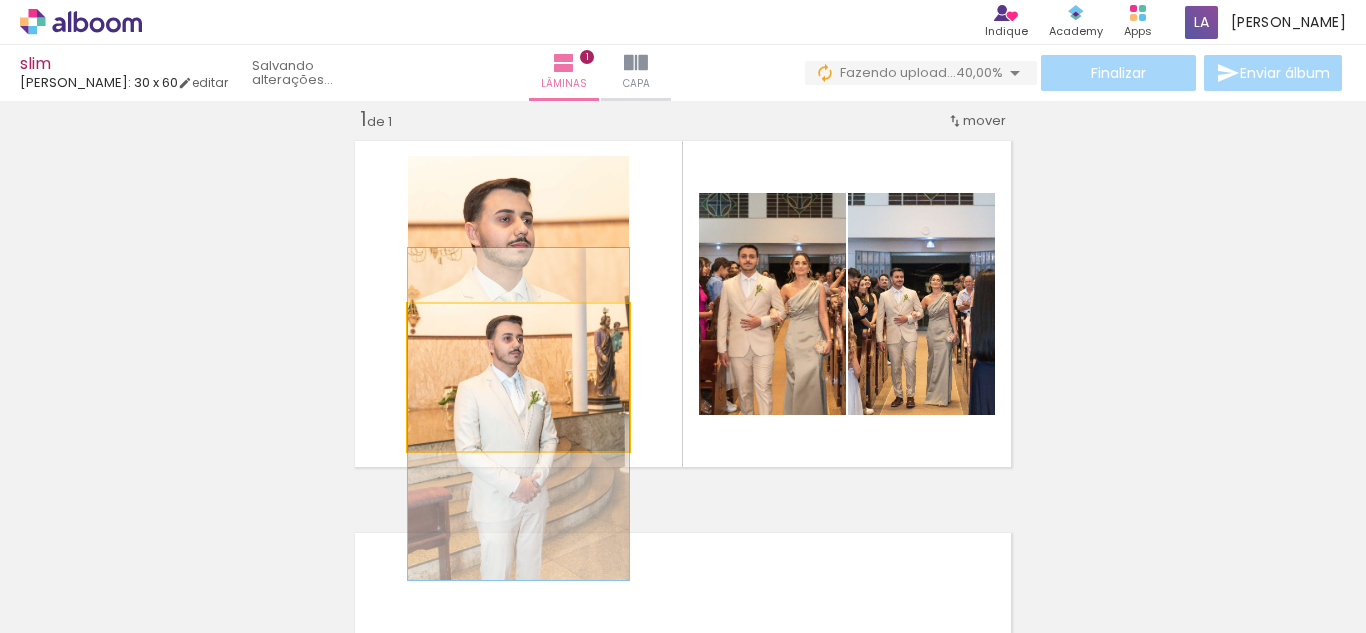 drag, startPoint x: 519, startPoint y: 384, endPoint x: 530, endPoint y: 421, distance: 38.600517 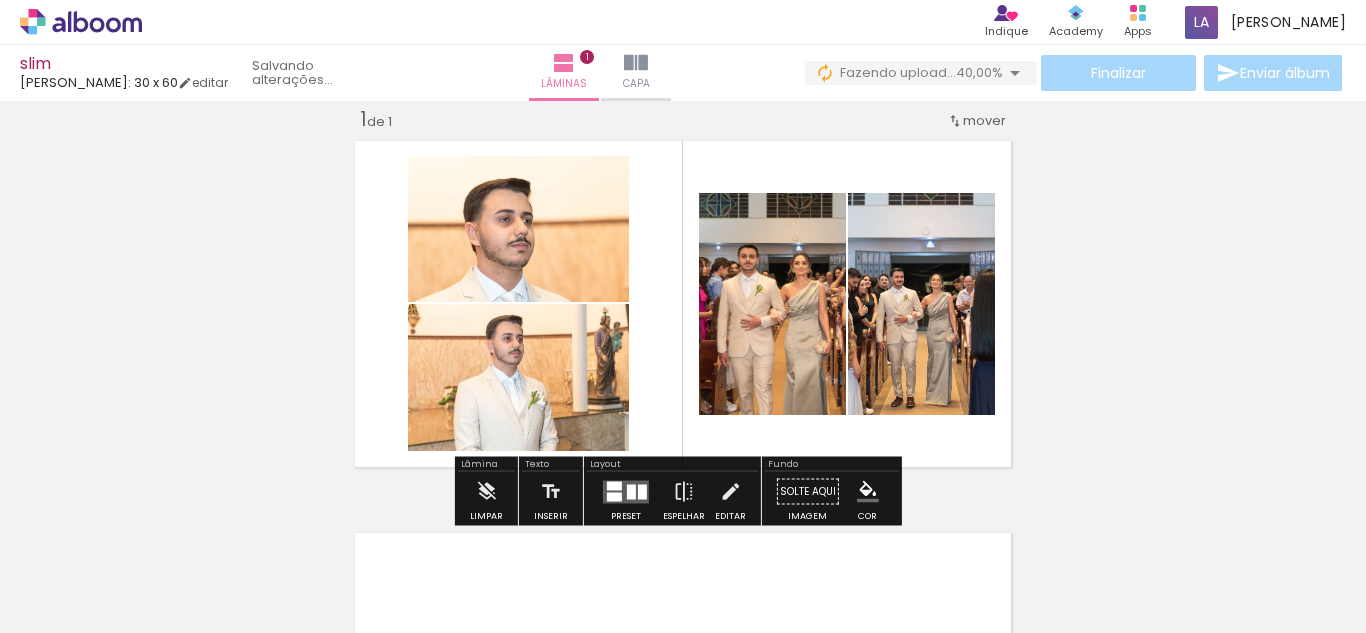 click at bounding box center (683, 304) 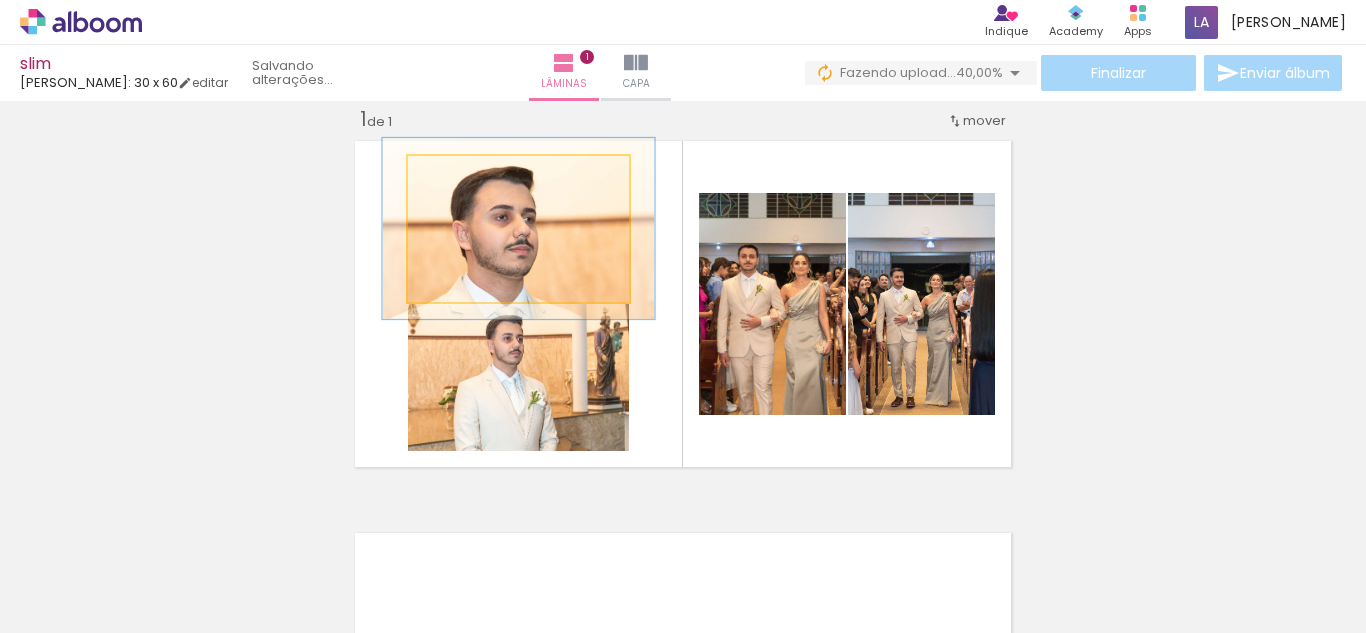 drag, startPoint x: 457, startPoint y: 191, endPoint x: 469, endPoint y: 191, distance: 12 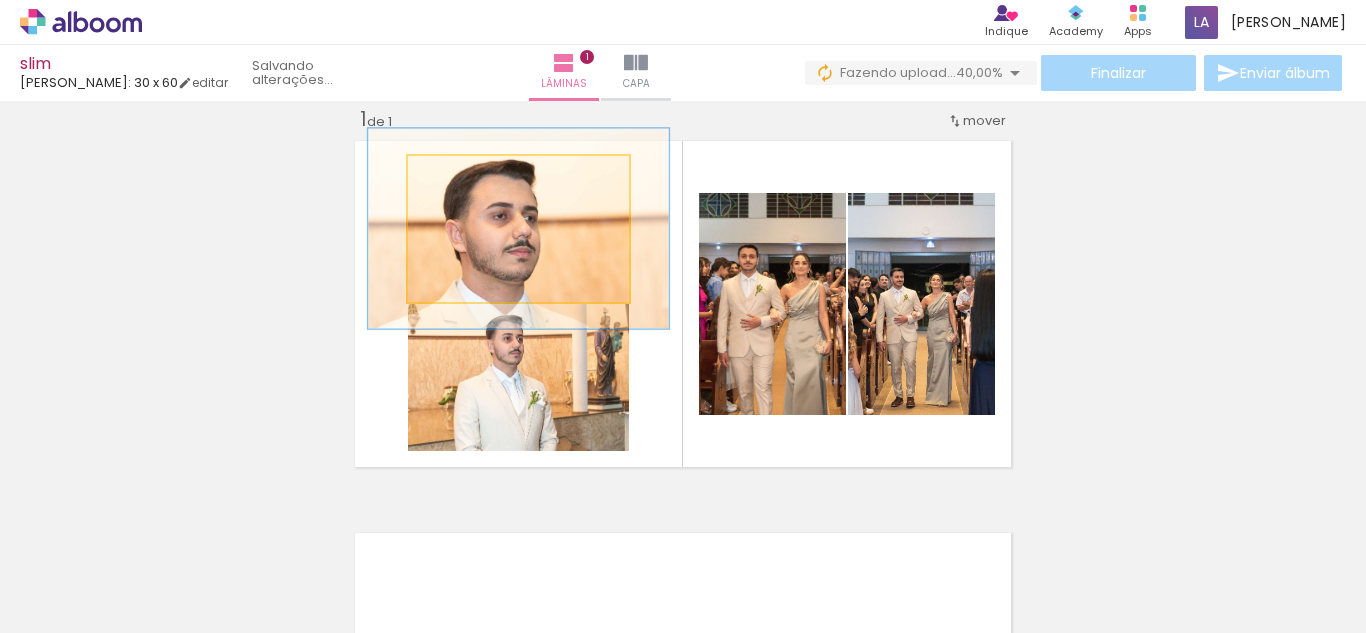 drag, startPoint x: 468, startPoint y: 181, endPoint x: 478, endPoint y: 180, distance: 10.049875 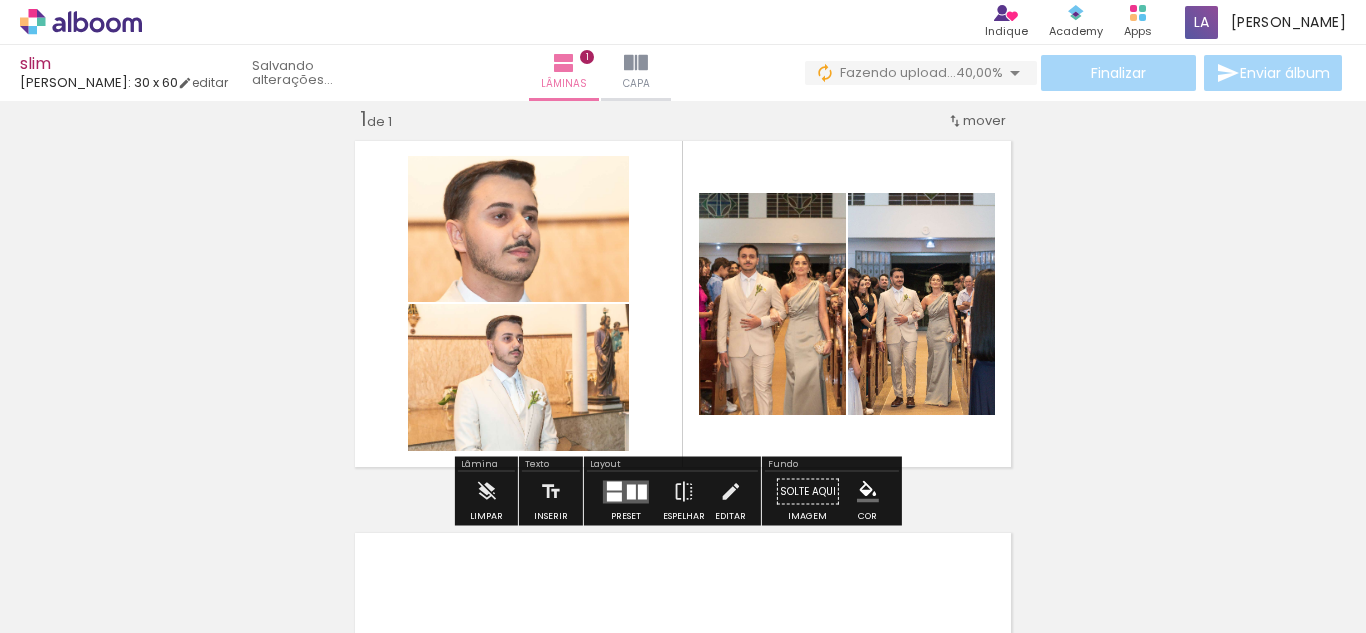 click at bounding box center [683, 304] 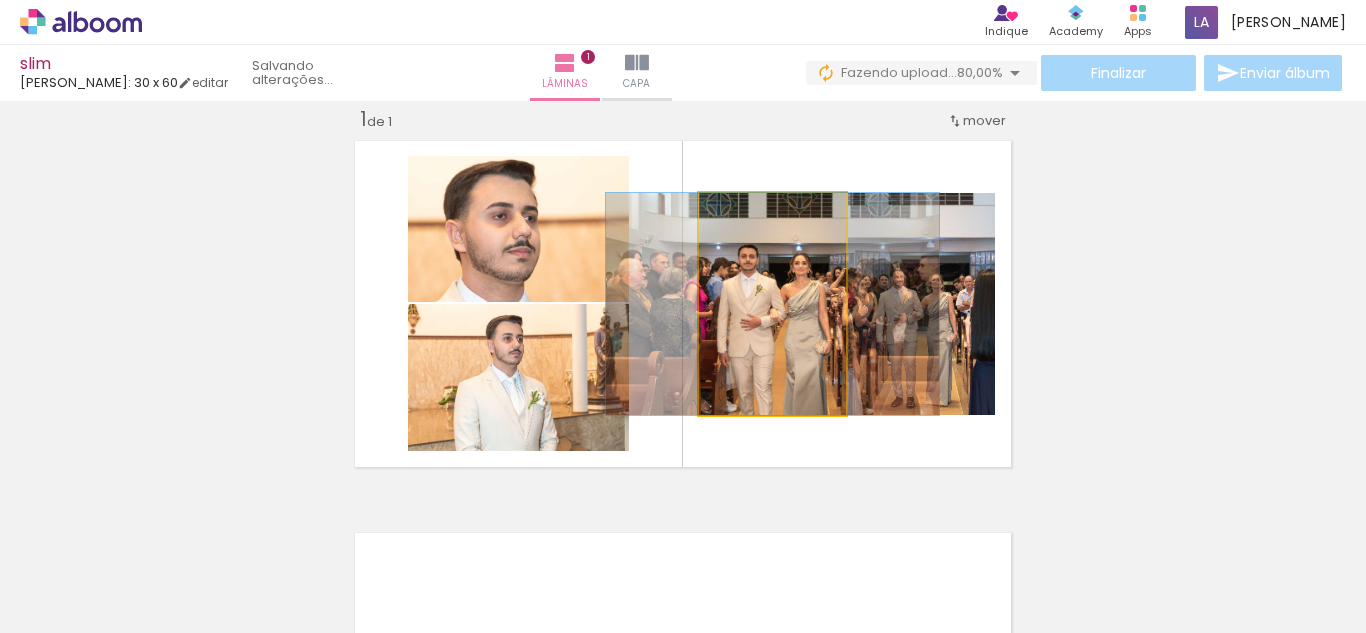 click 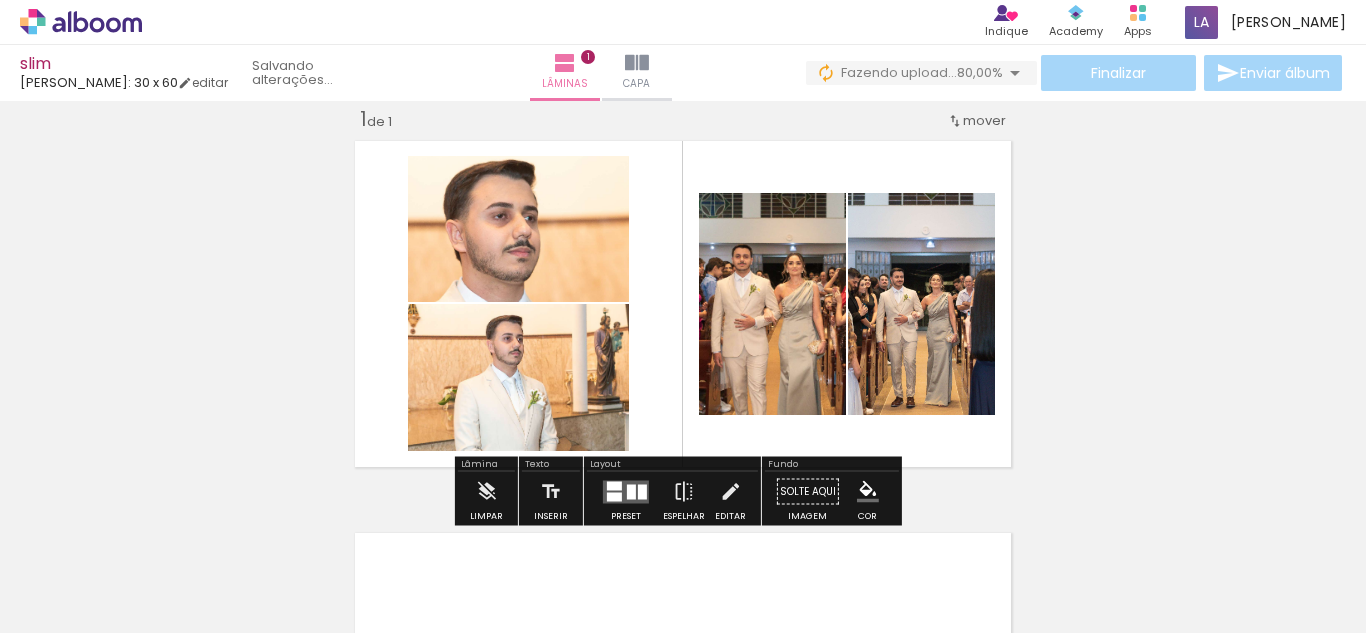 click 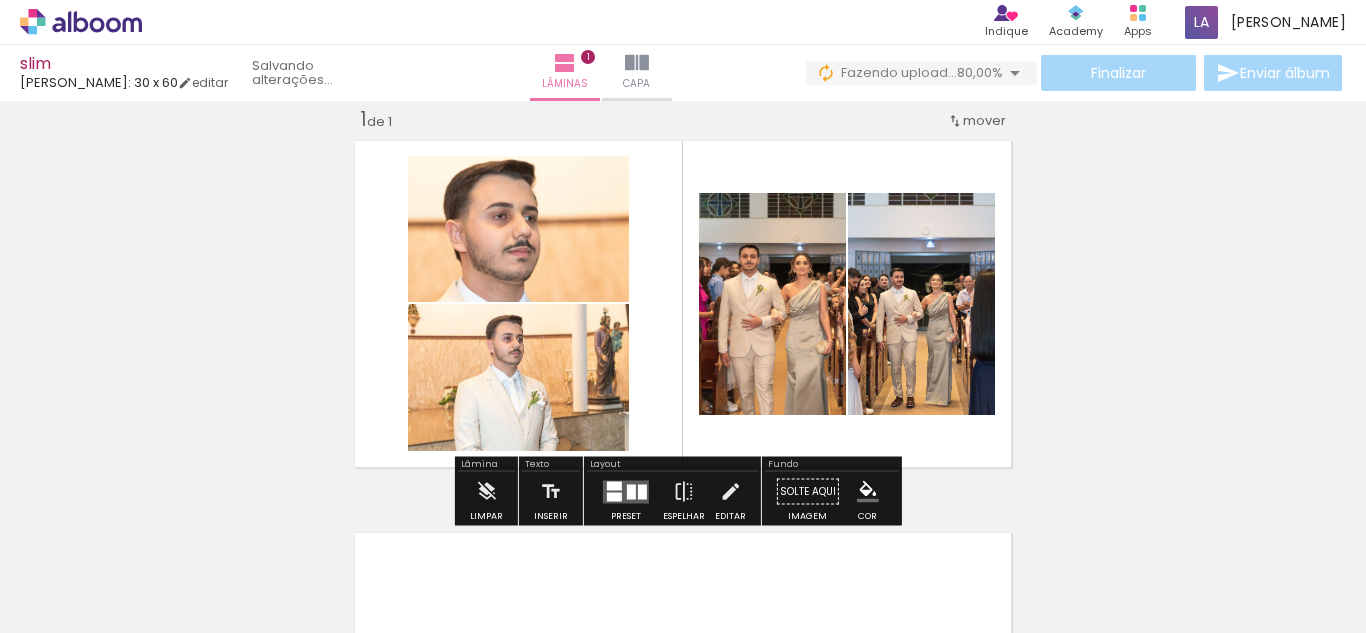 click at bounding box center (683, 304) 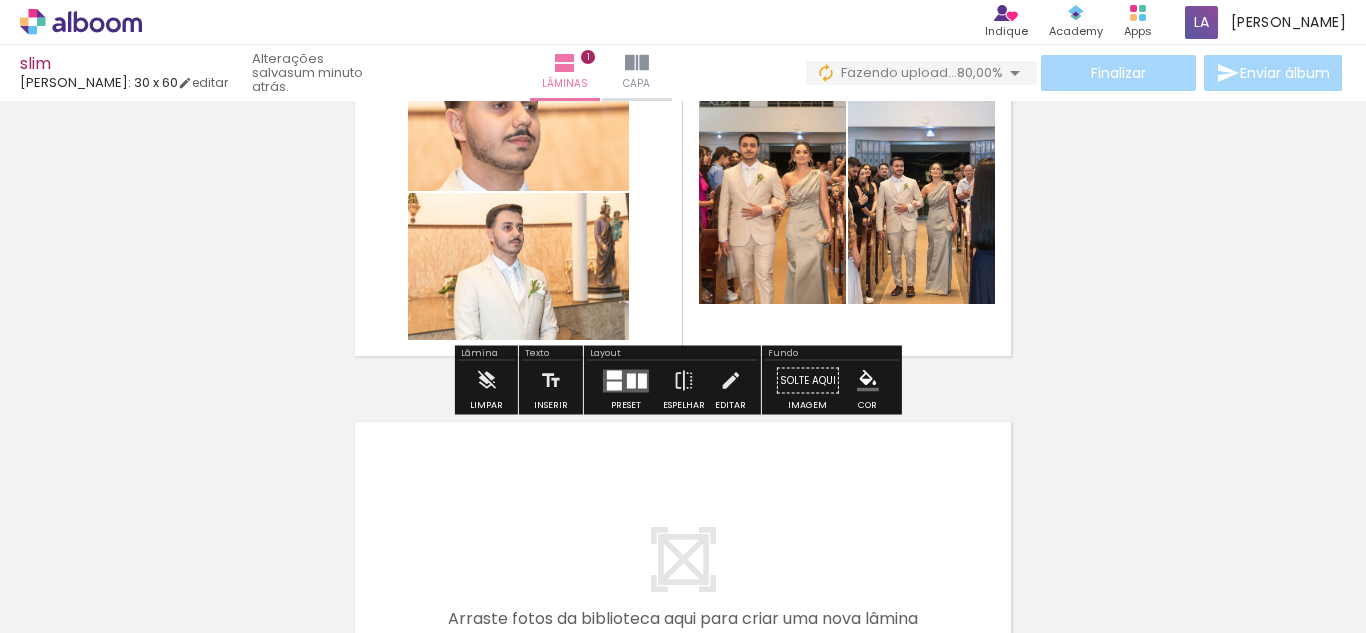 scroll, scrollTop: 0, scrollLeft: 0, axis: both 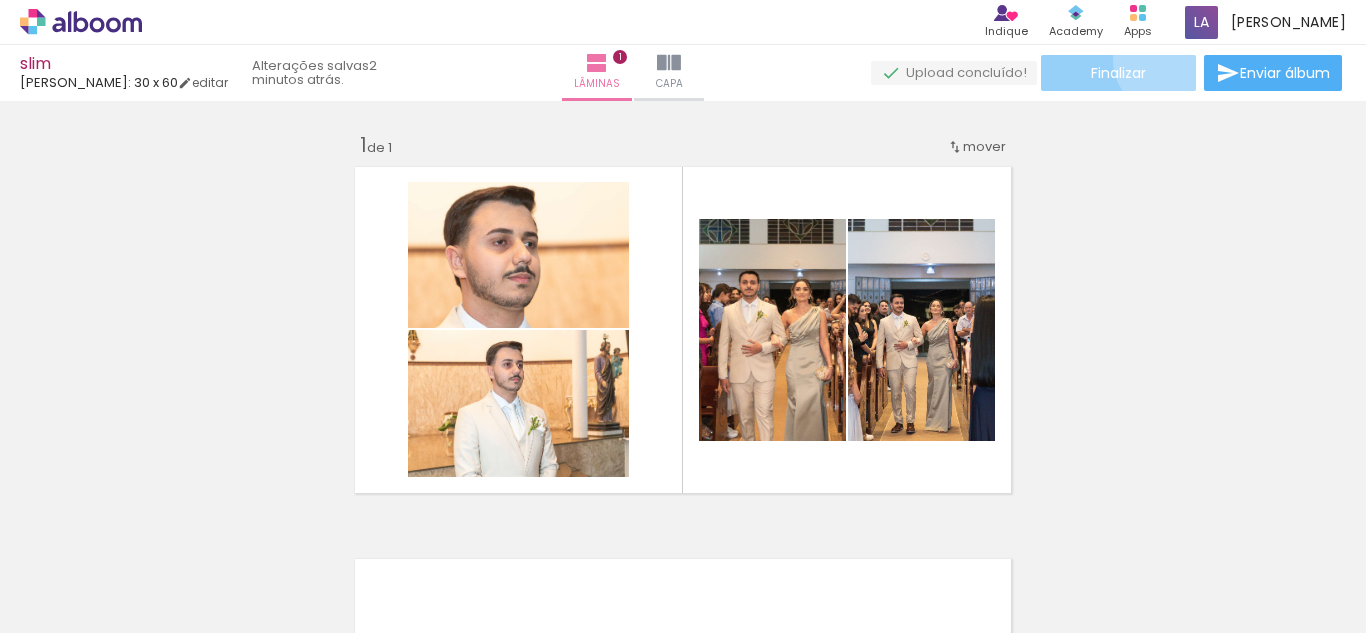 click on "Finalizar" 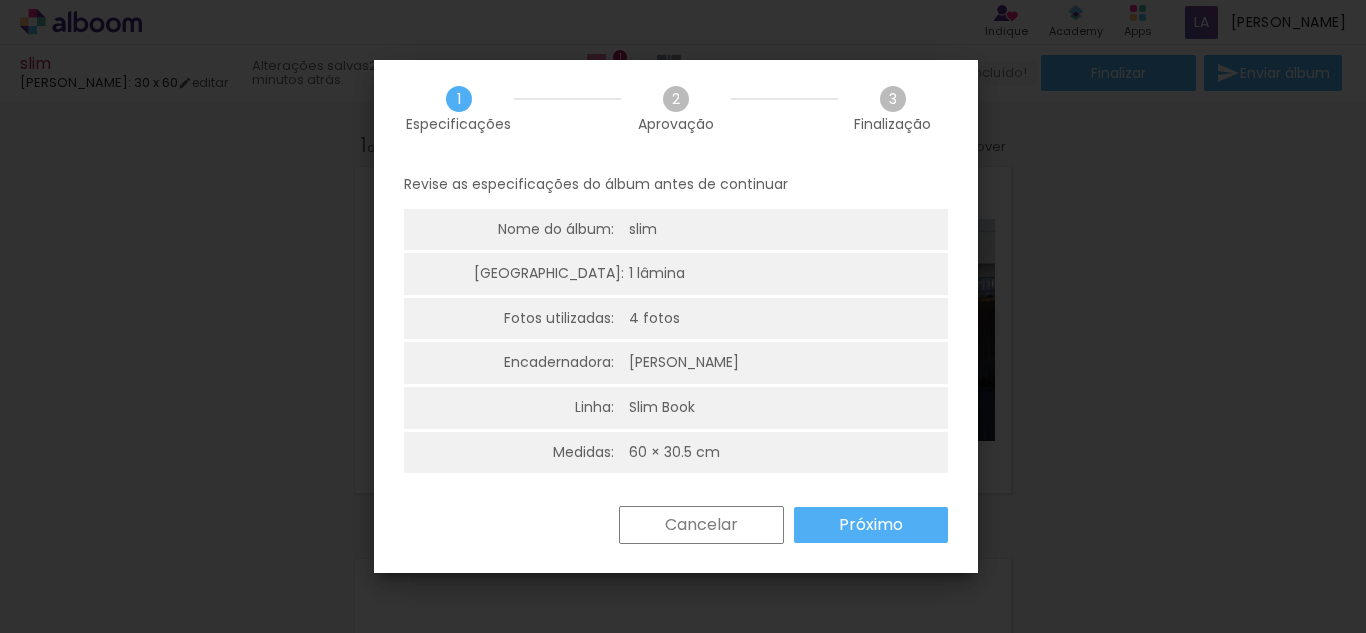 scroll, scrollTop: 5, scrollLeft: 0, axis: vertical 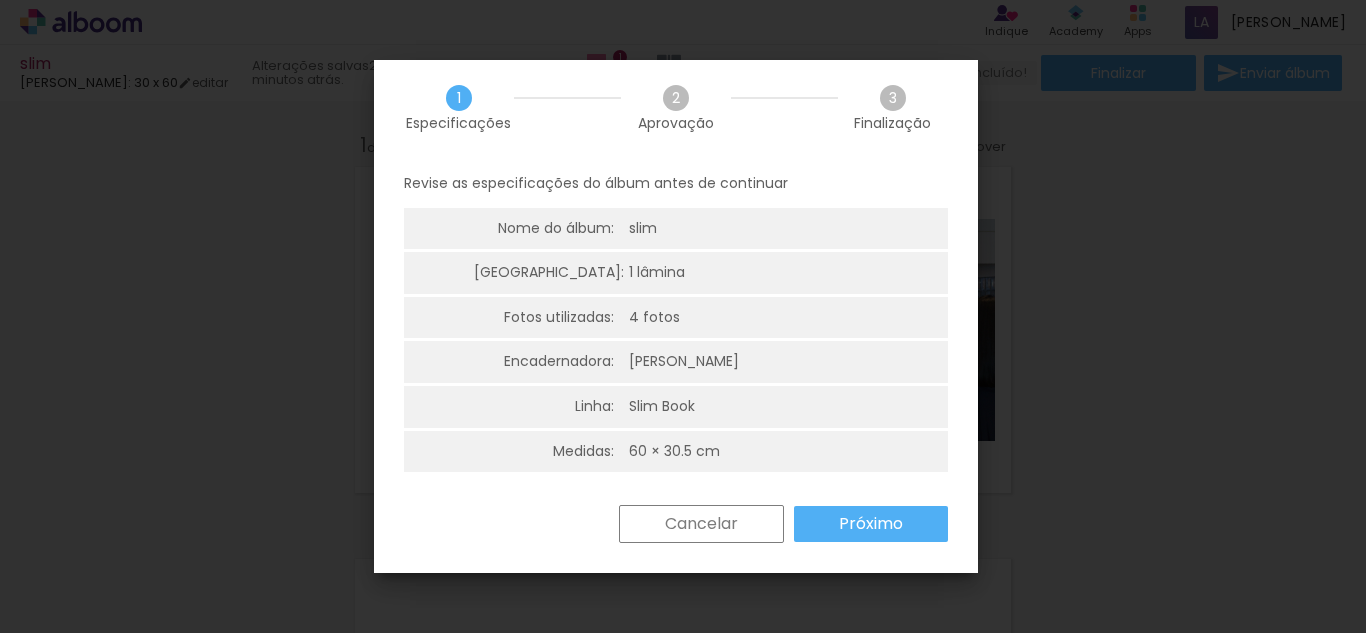 click on "Próximo" at bounding box center (0, 0) 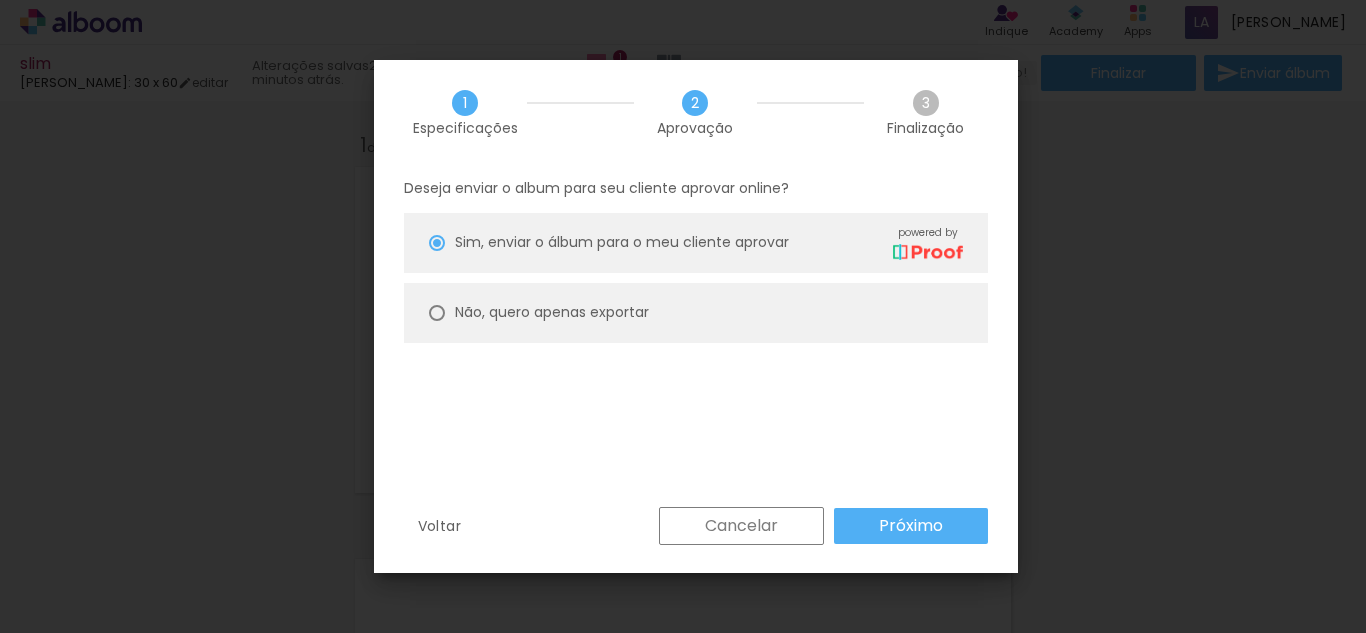 click on "Não, quero apenas exportar" at bounding box center (0, 0) 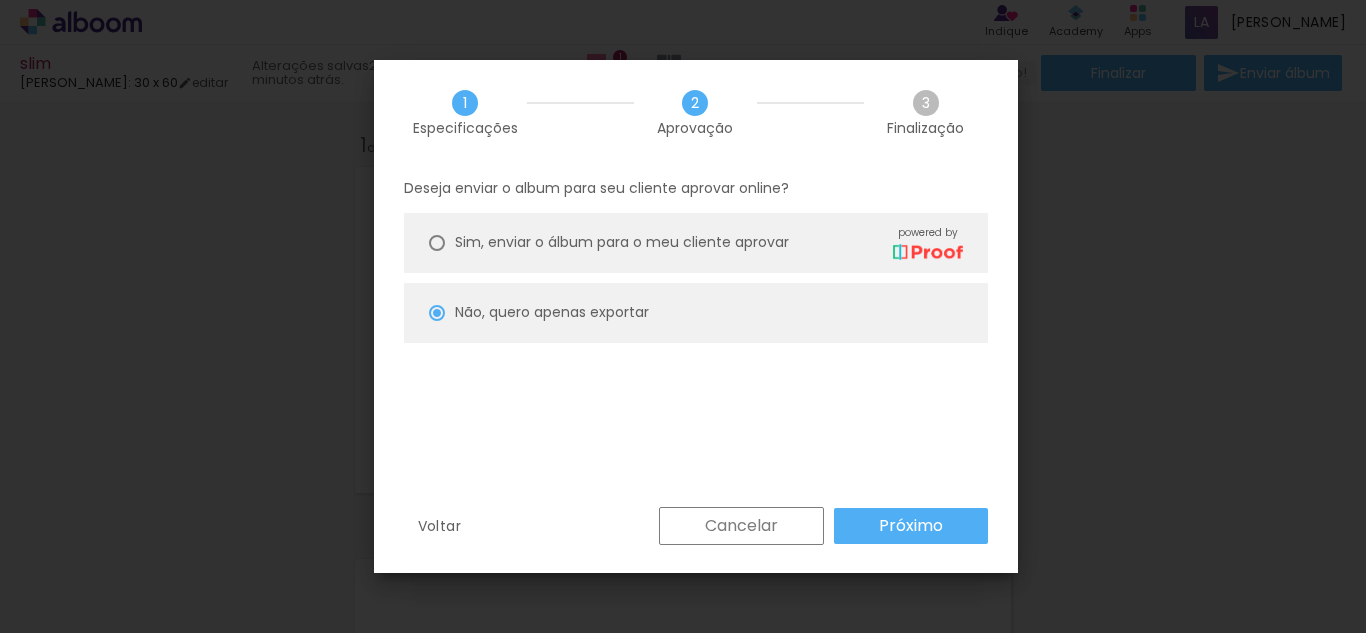 click on "Próximo" at bounding box center (0, 0) 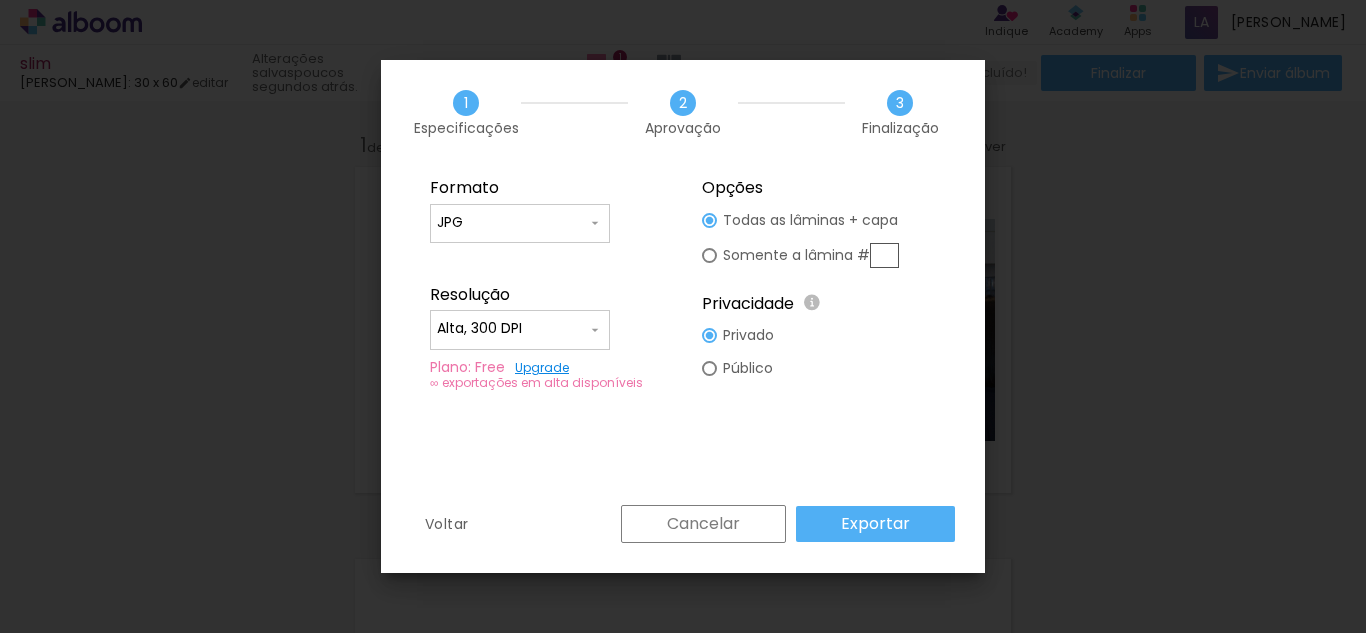 click on "Formato JPG PDF Resolução Alta, 300 DPI Baixa Plano: Free Upgrade ∞ exportações em alta disponíveis" at bounding box center (547, 284) 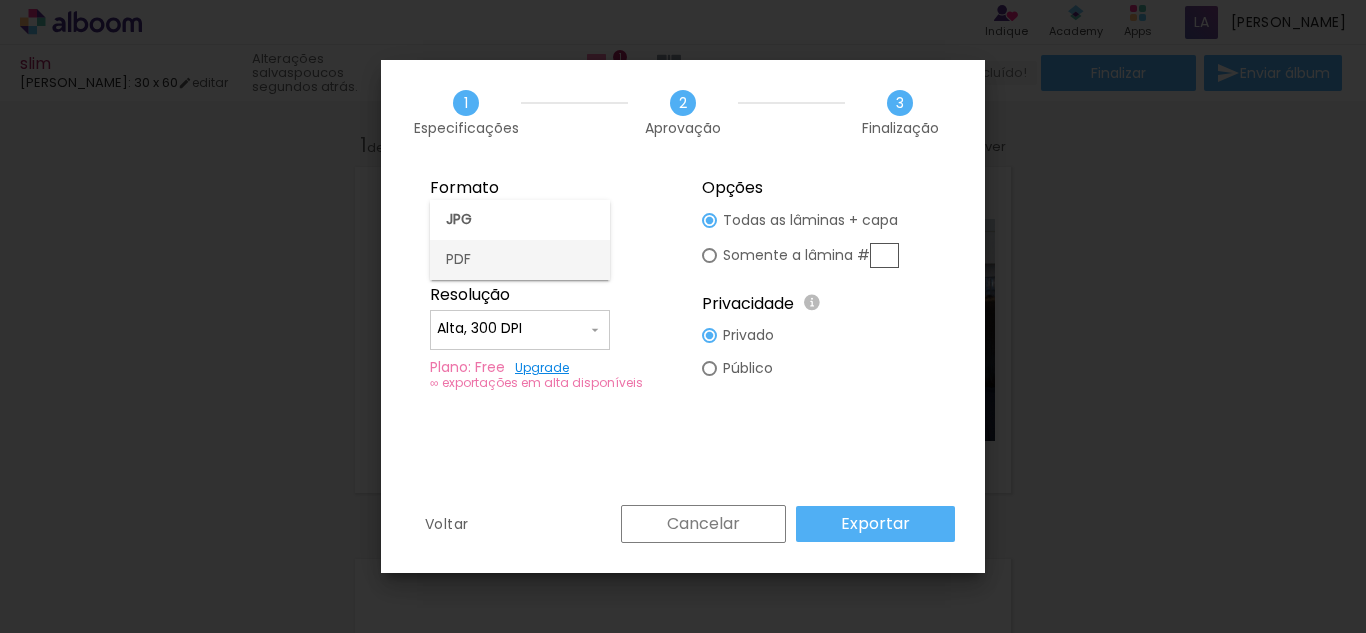 click on "PDF" at bounding box center [520, 260] 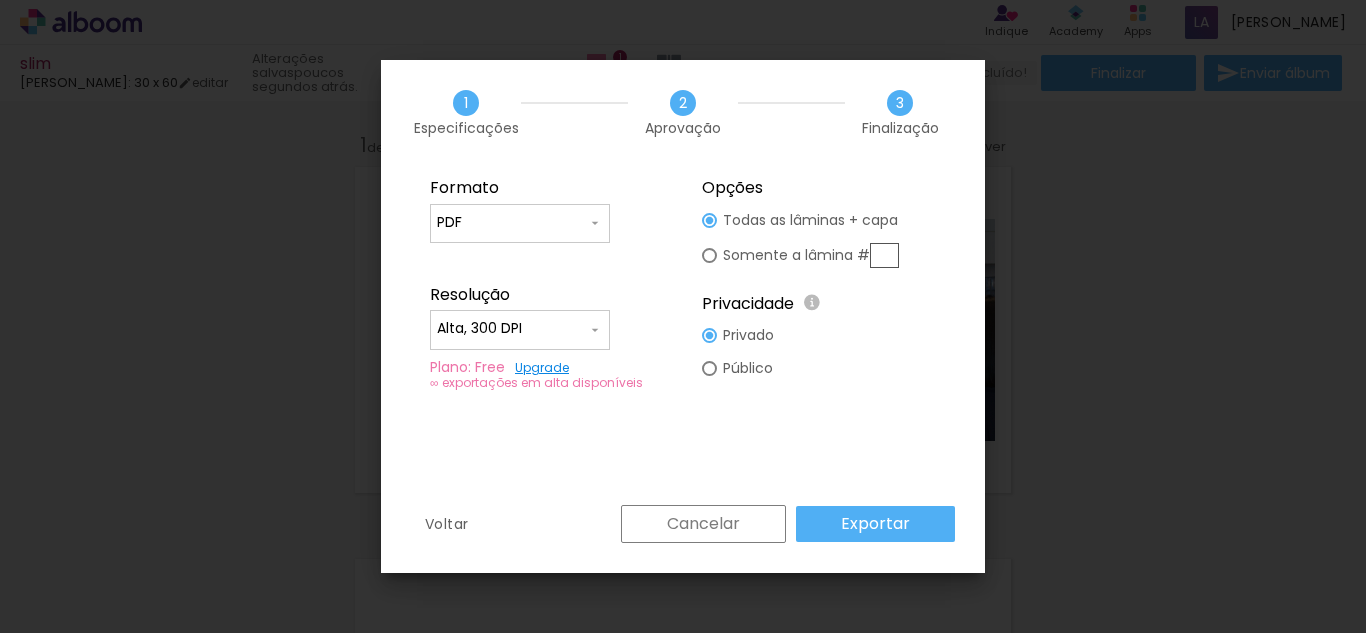 click on "Alta, 300 DPI" at bounding box center (512, 329) 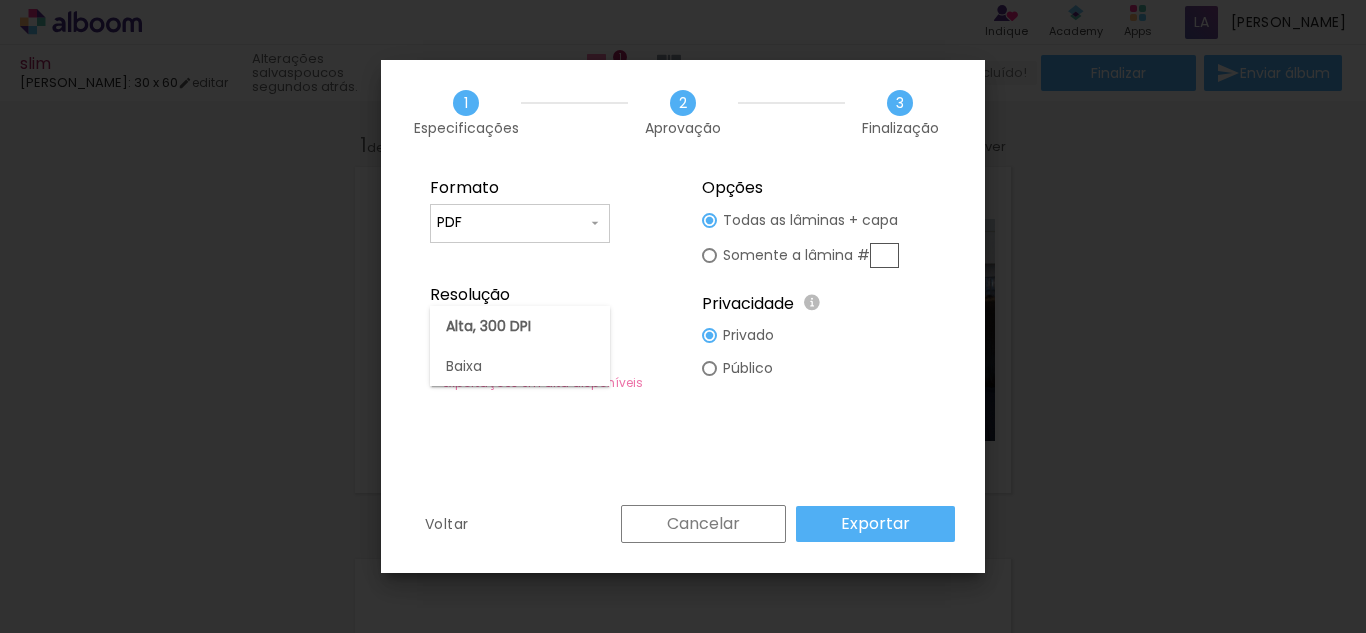 click on "Alta, 300 DPI" at bounding box center (0, 0) 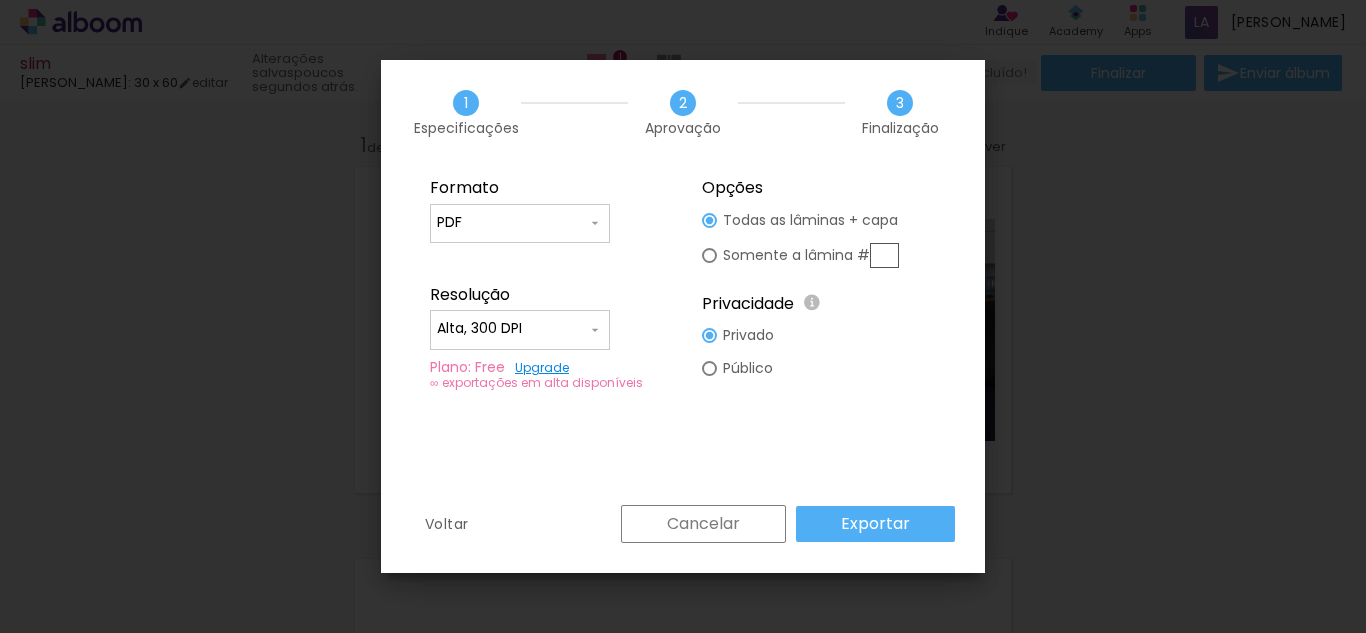 click on "Formato JPG PDF Resolução Alta, 300 DPI Baixa Plano: Free Upgrade ∞ exportações em alta disponíveis Opções Todas as lâminas + capa Somente a lâmina #  Privacidade Todo o conteúdo on-line na plataforma Alboom é visível ao público ou pode ser divulgado publicamente através da Alboom. Se você deseja restringir o acesso a este projeto, você pode definir esse conteúdo como Privado. Privado Público" at bounding box center (683, 335) 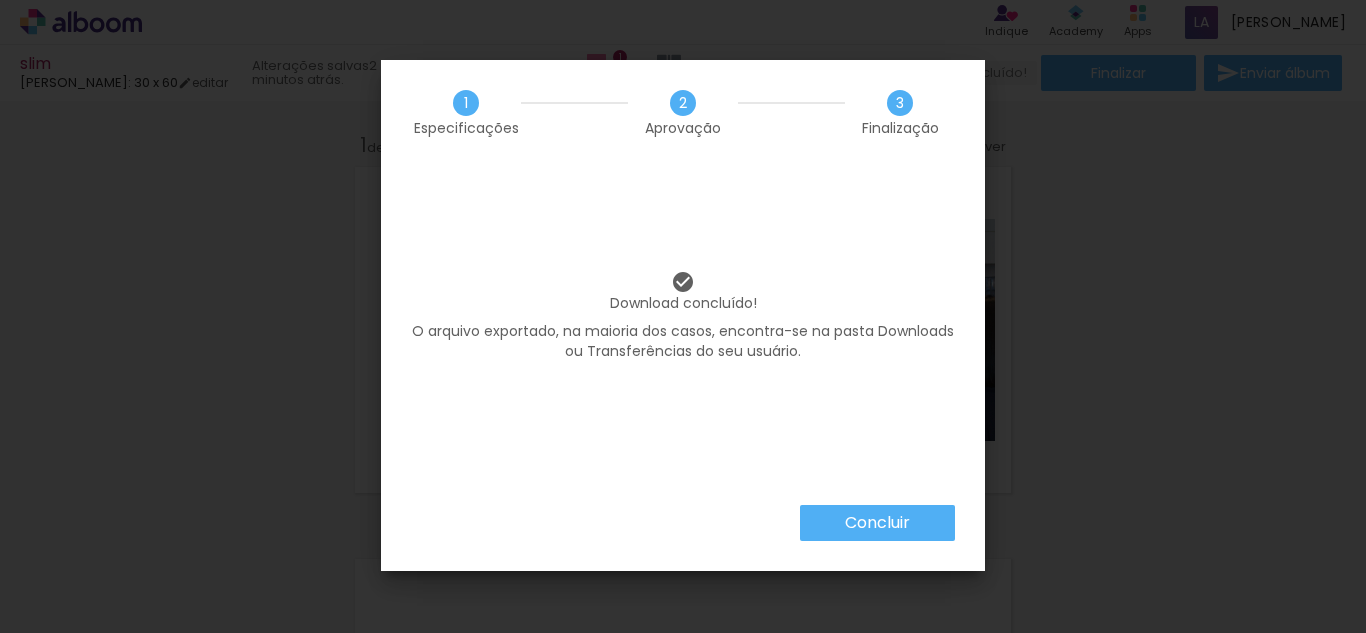 click on "Concluir" at bounding box center [0, 0] 